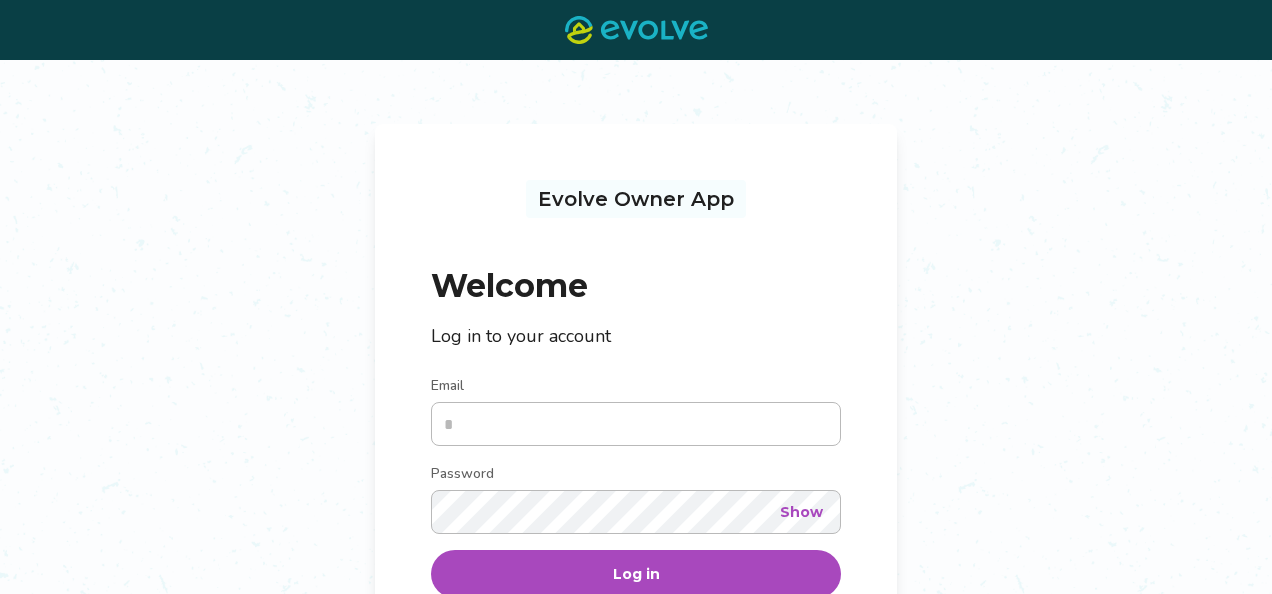 scroll, scrollTop: 0, scrollLeft: 0, axis: both 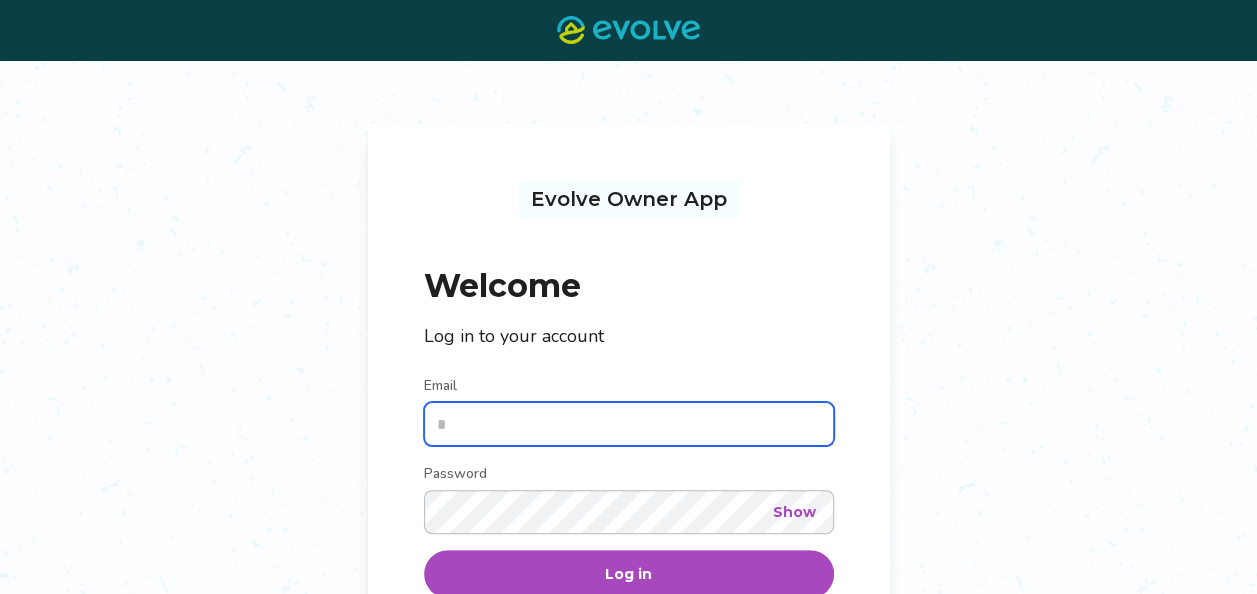 click on "Email" at bounding box center [629, 424] 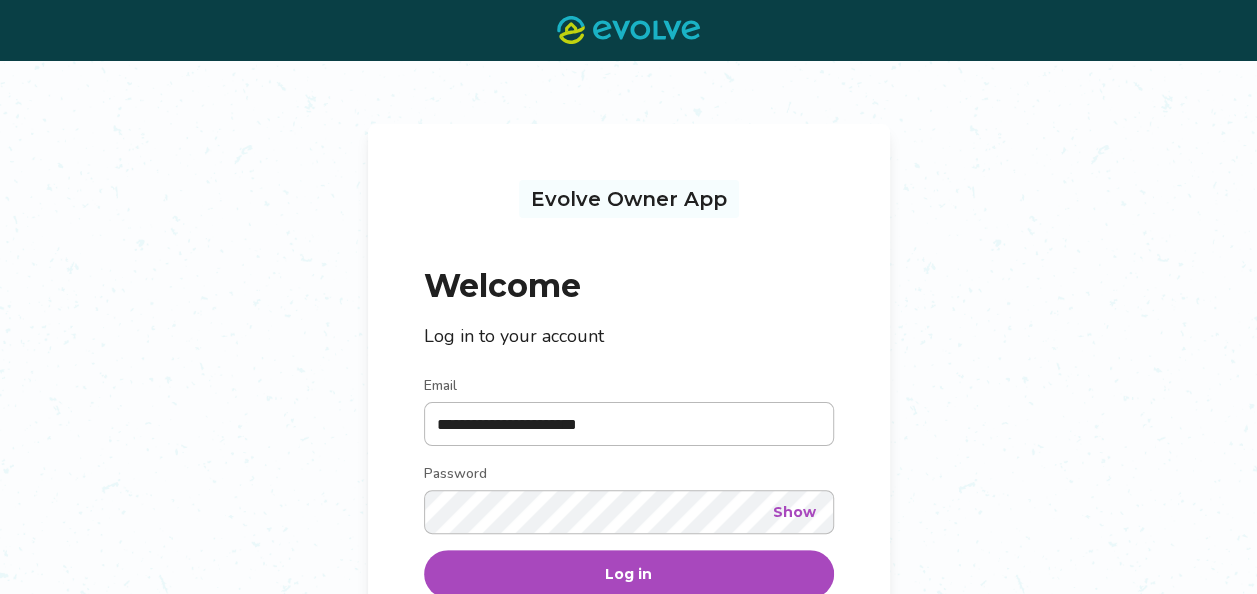 click on "Show" at bounding box center (794, 512) 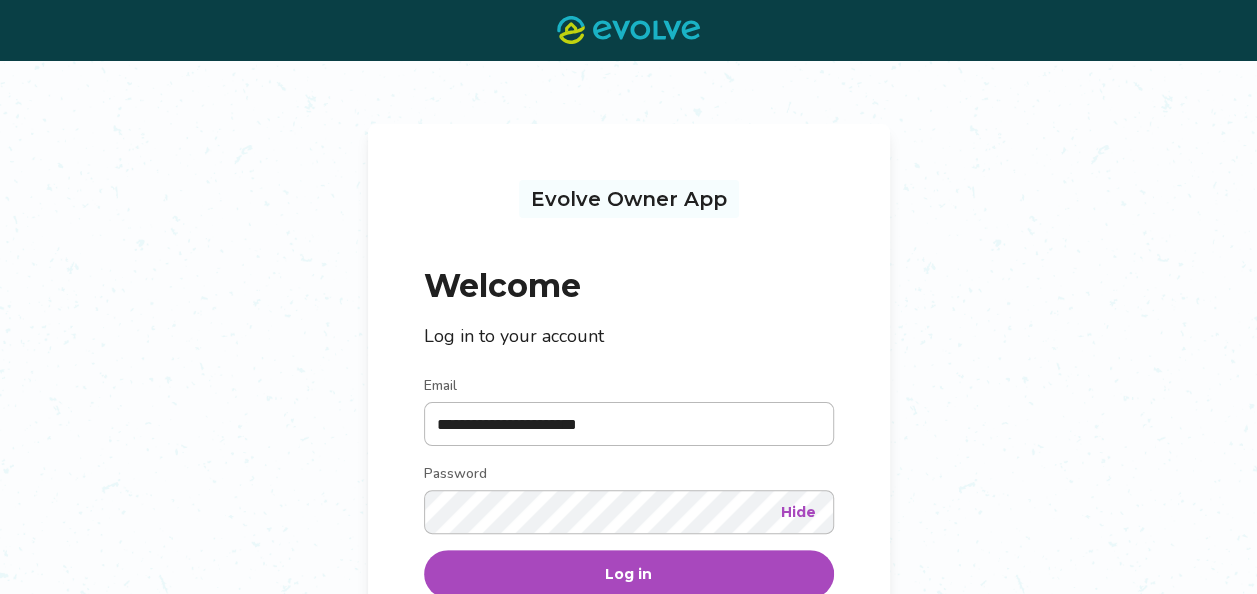click on "Log in" at bounding box center [629, 574] 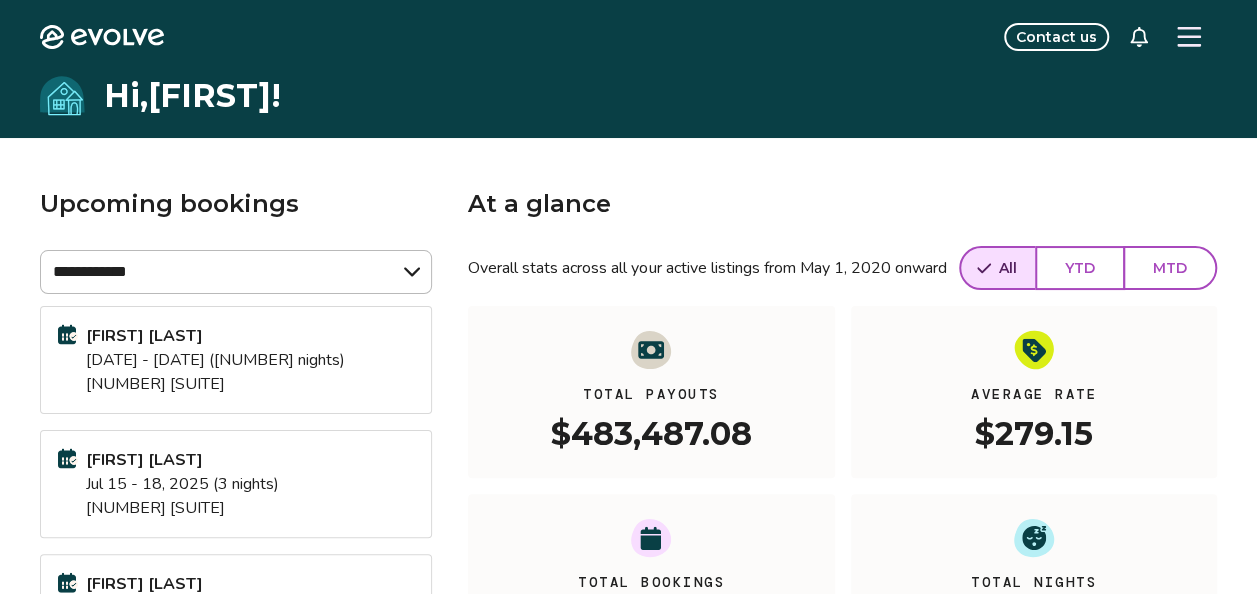 click 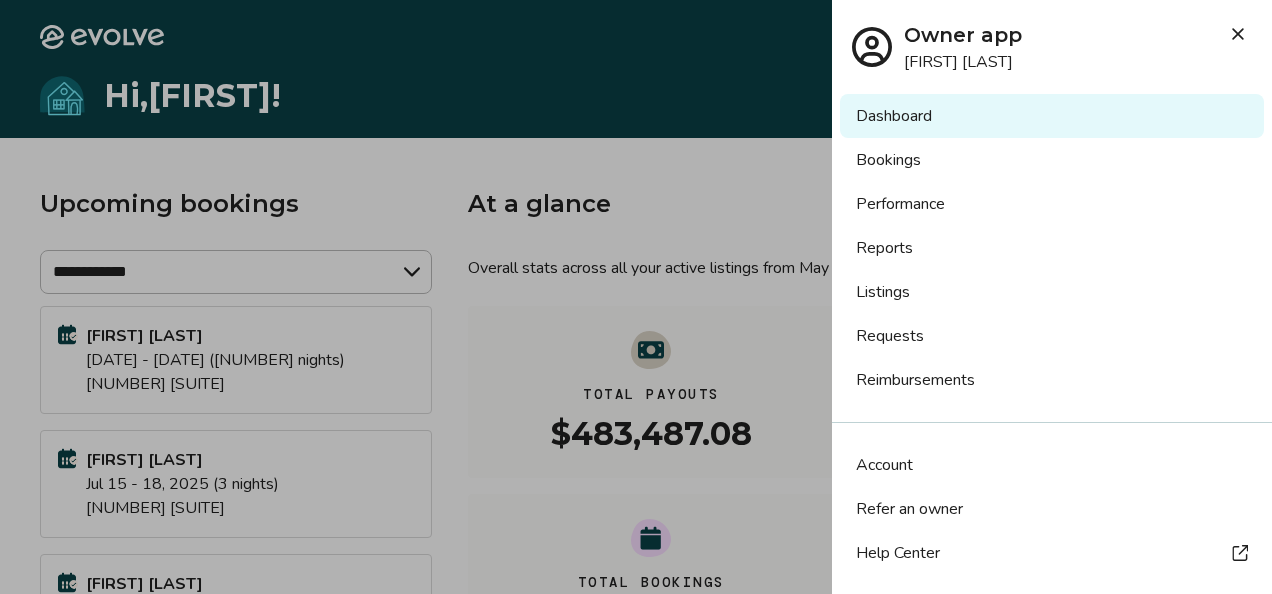 click on "Bookings" at bounding box center [1052, 160] 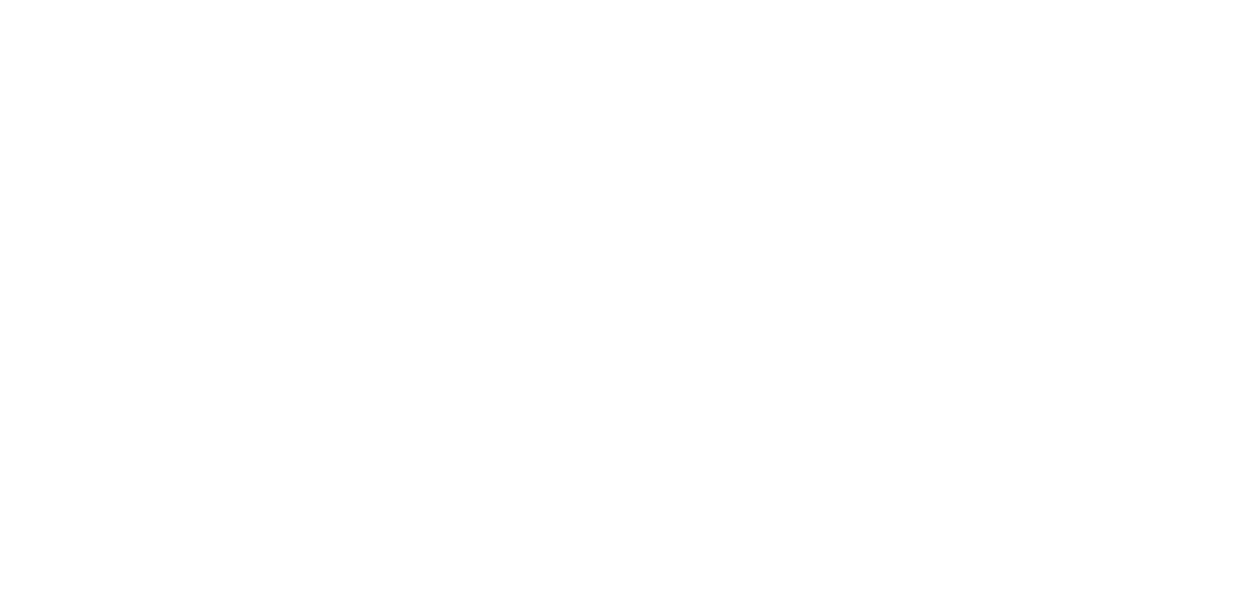 scroll, scrollTop: 0, scrollLeft: 0, axis: both 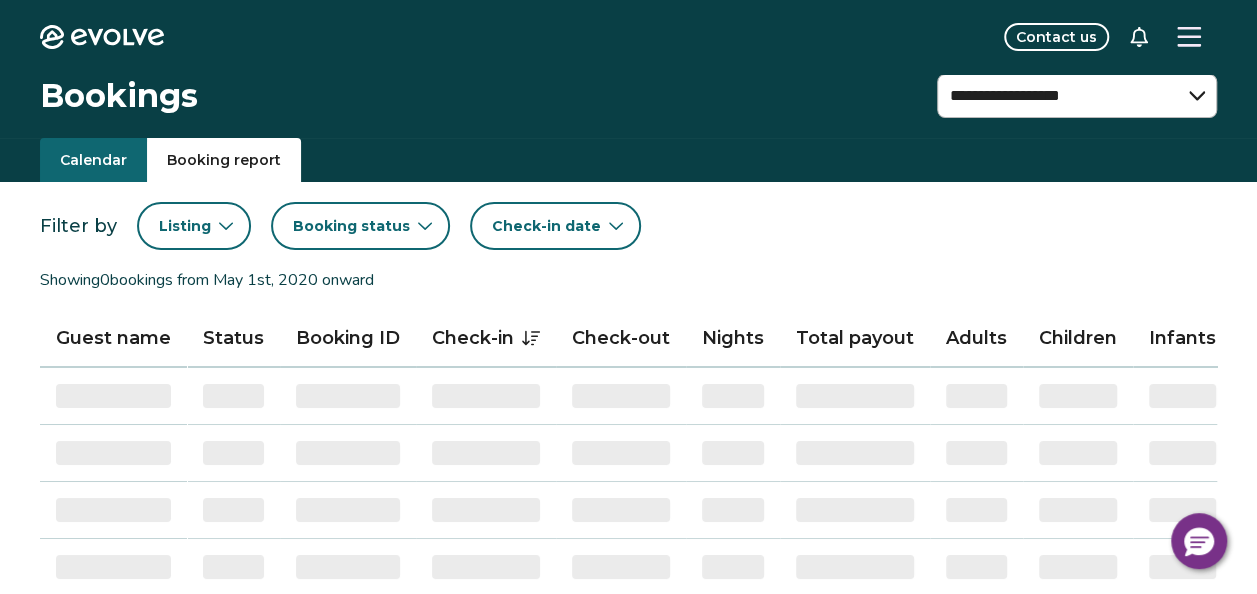 click on "Booking report" at bounding box center [224, 160] 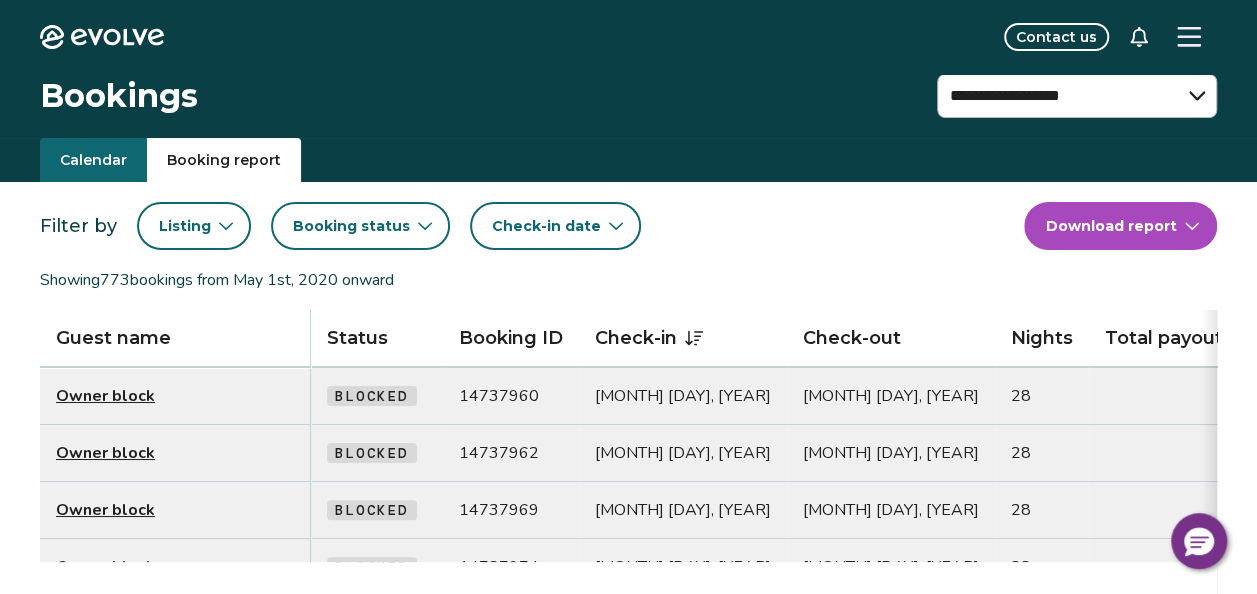 click 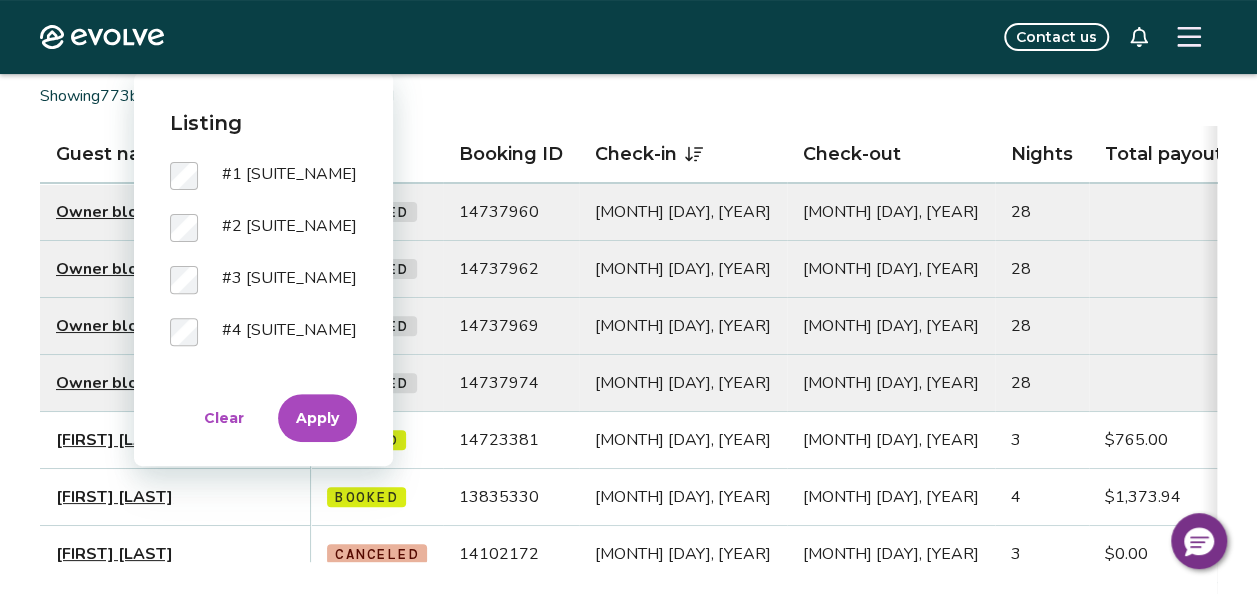 scroll, scrollTop: 188, scrollLeft: 0, axis: vertical 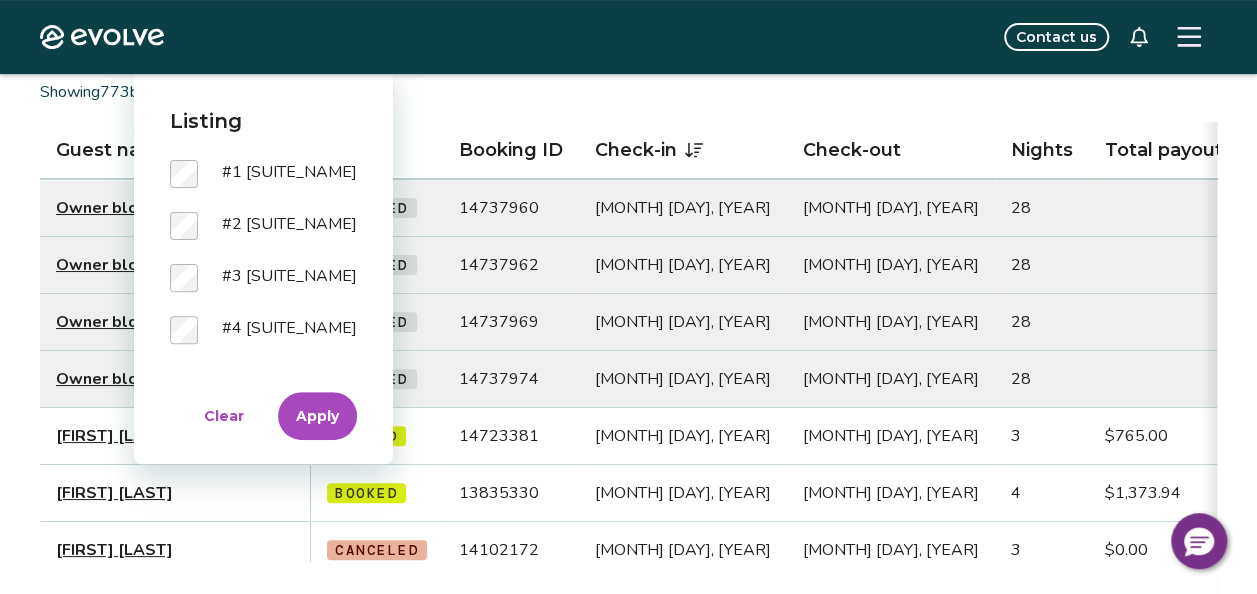 click on "Apply" at bounding box center (317, 416) 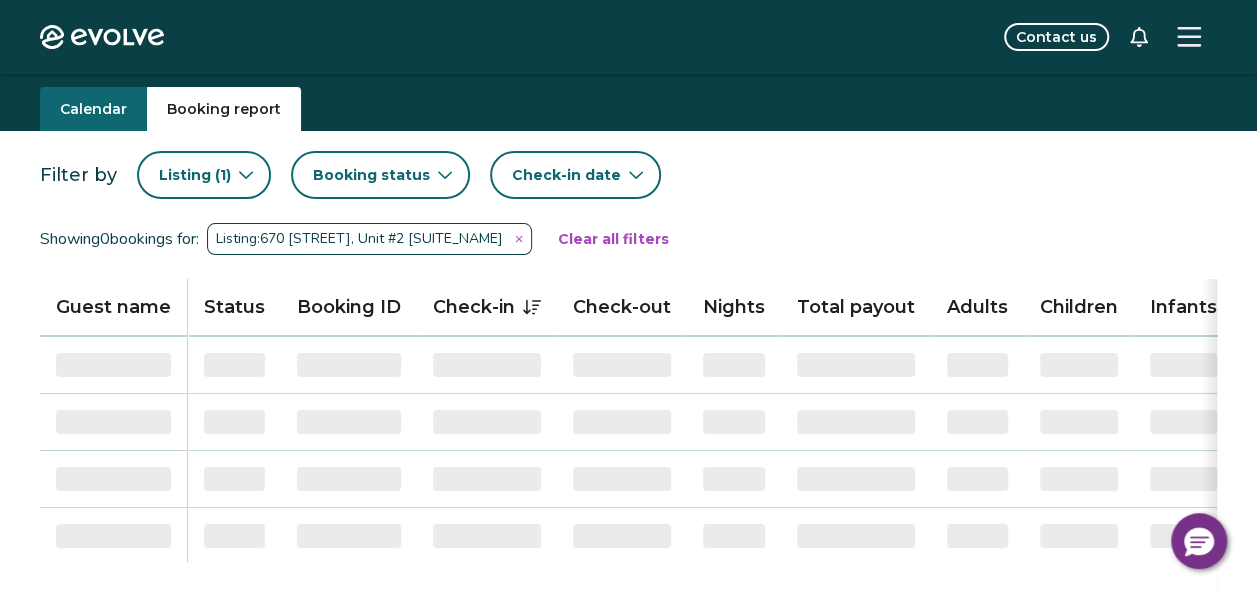 scroll, scrollTop: 50, scrollLeft: 0, axis: vertical 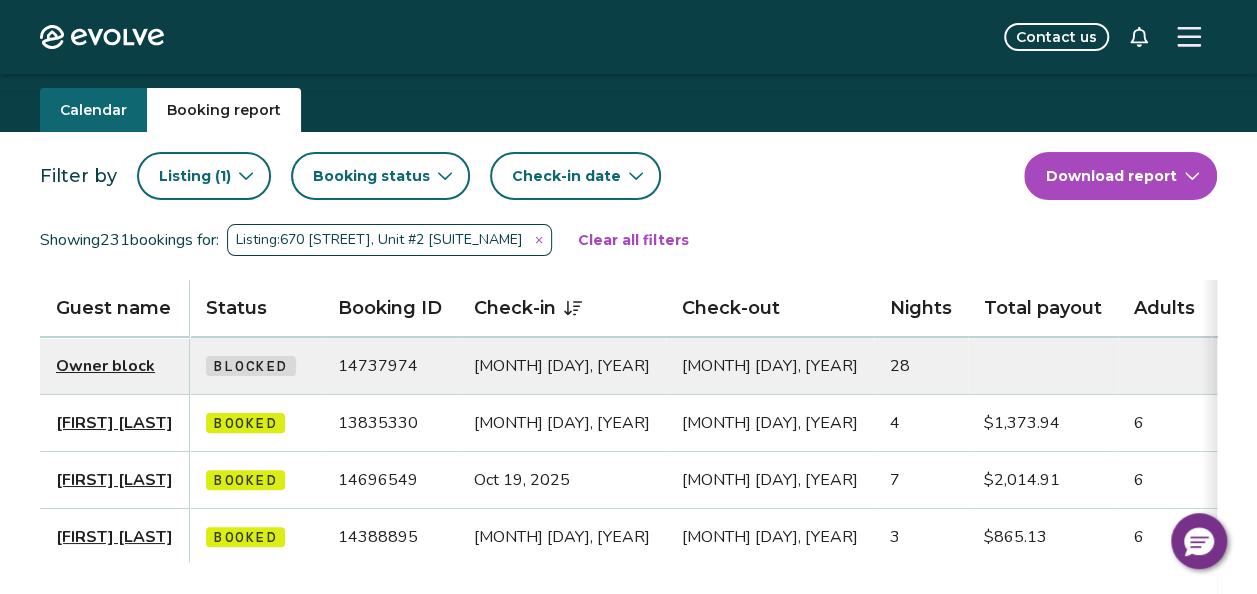 click 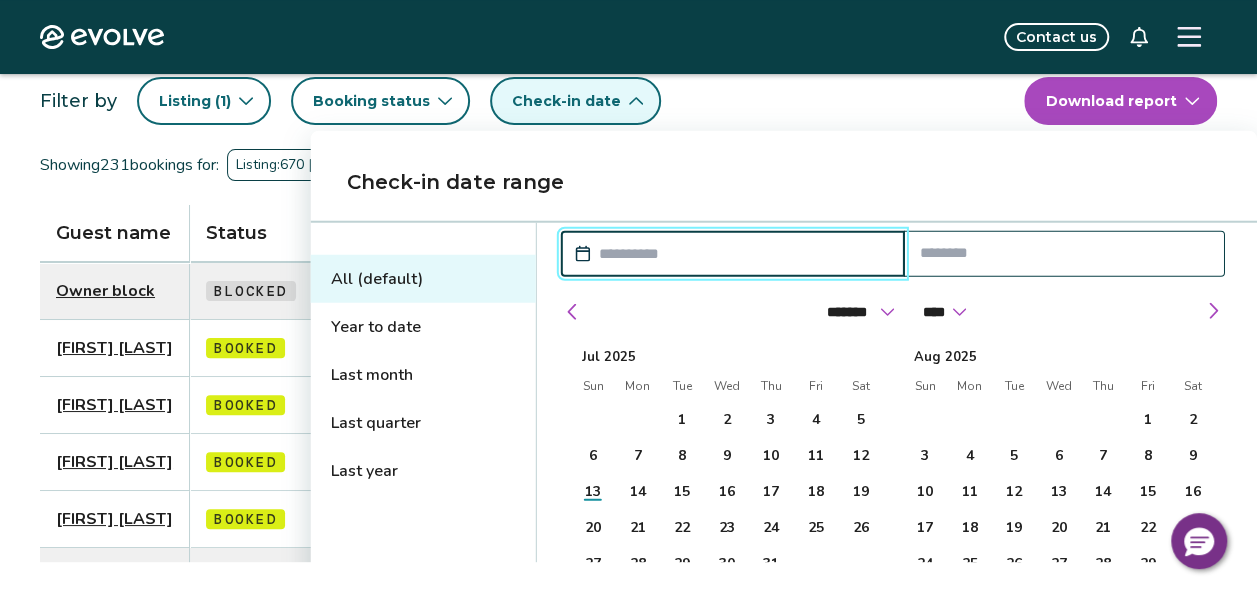 scroll, scrollTop: 135, scrollLeft: 0, axis: vertical 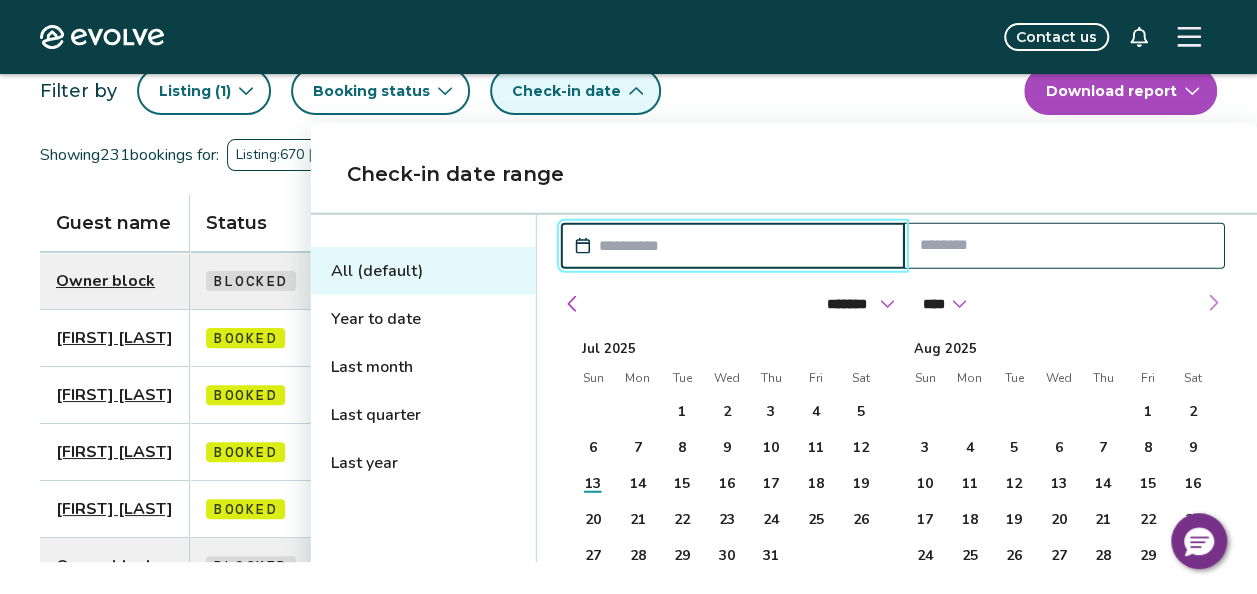 click at bounding box center [1213, 303] 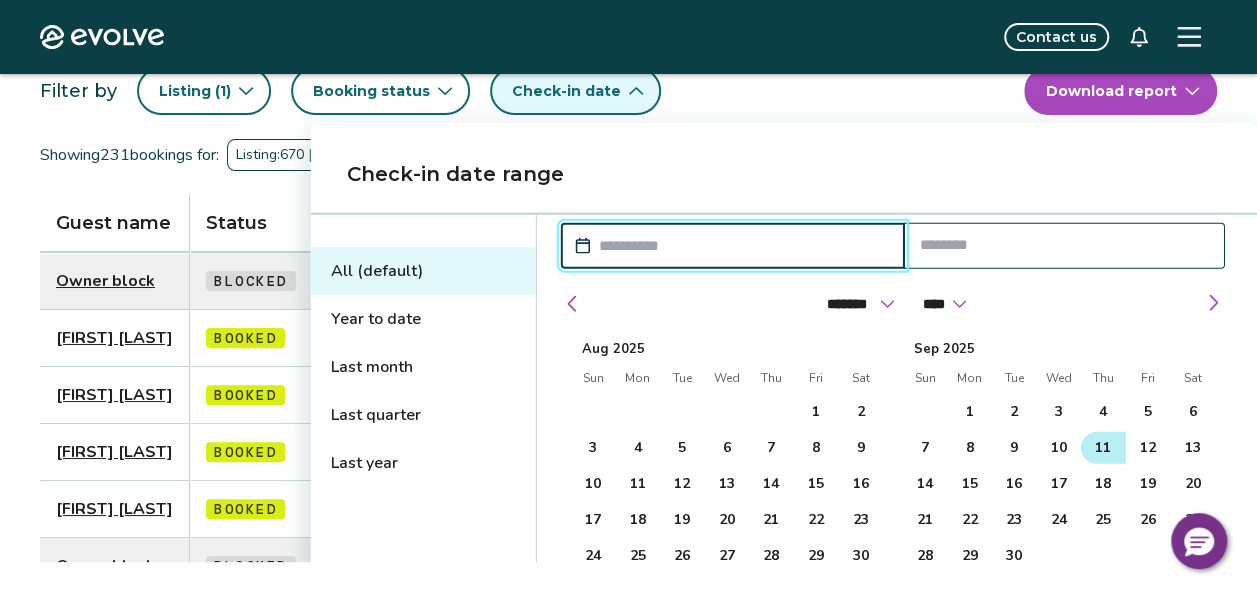 click on "11" at bounding box center (1103, 448) 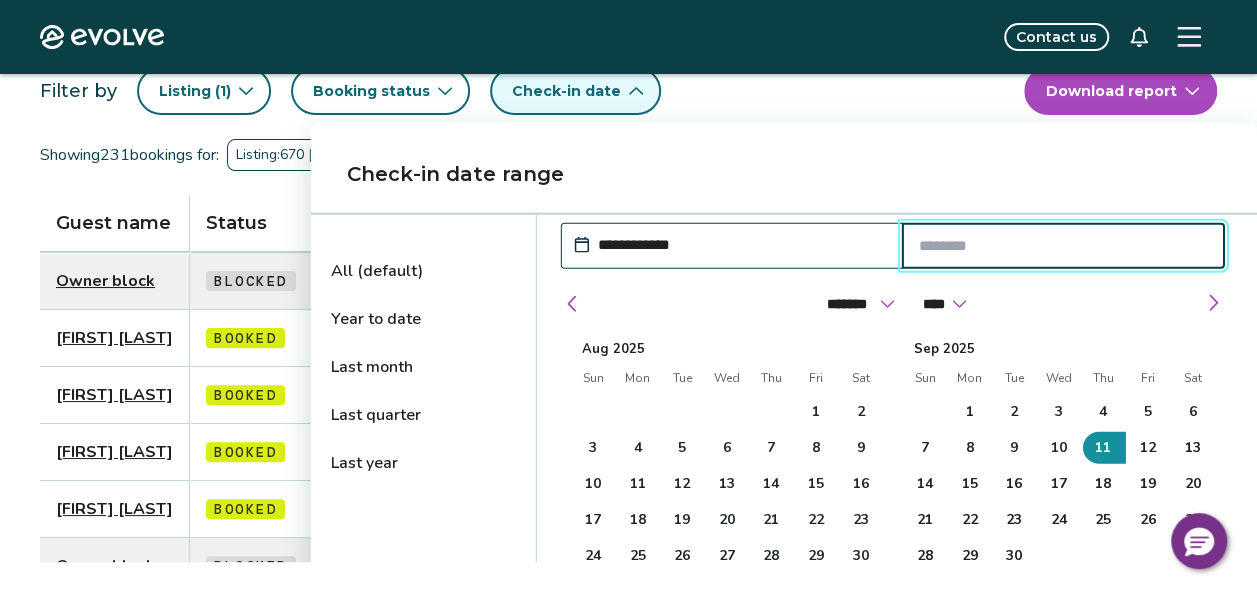 type on "**********" 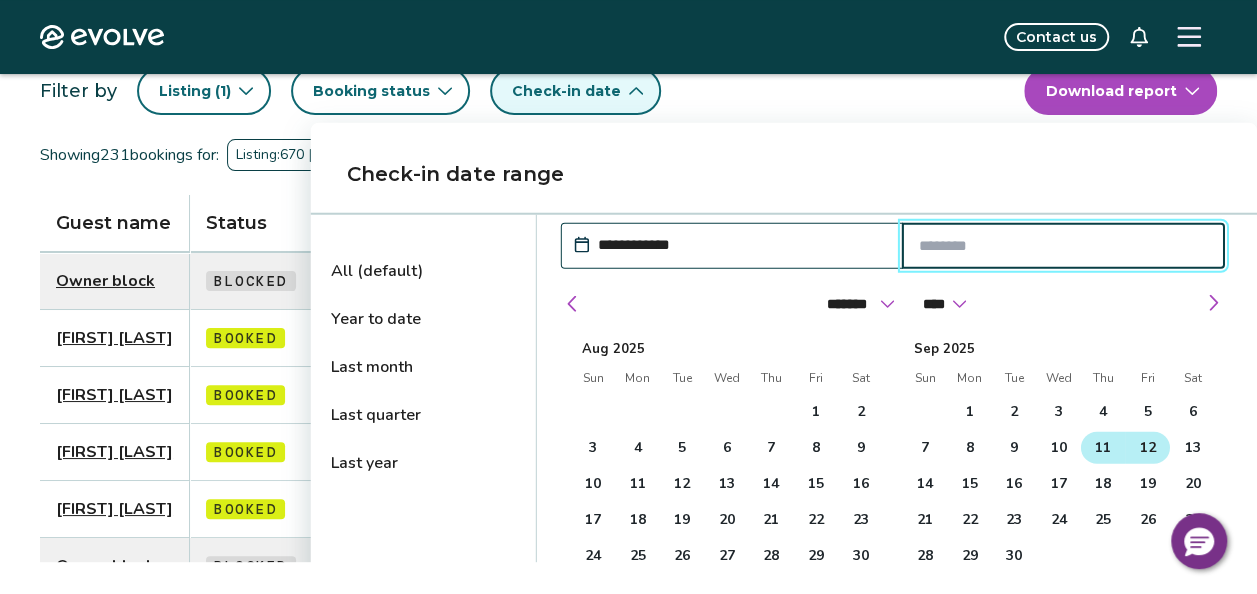 click on "12" at bounding box center [1148, 448] 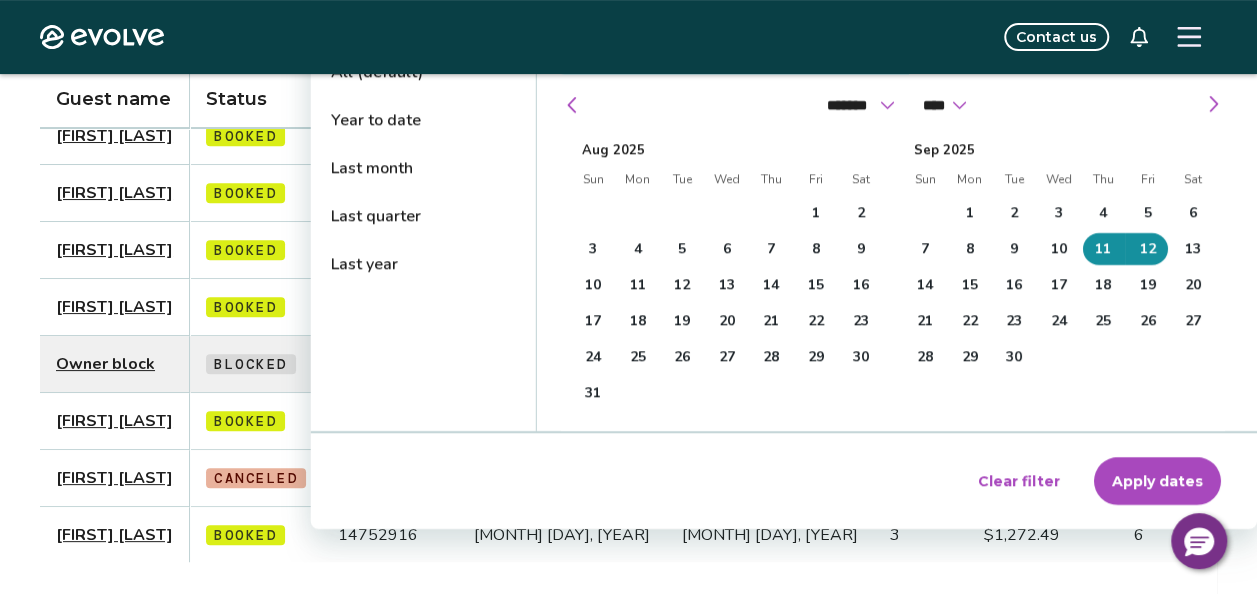 scroll, scrollTop: 344, scrollLeft: 0, axis: vertical 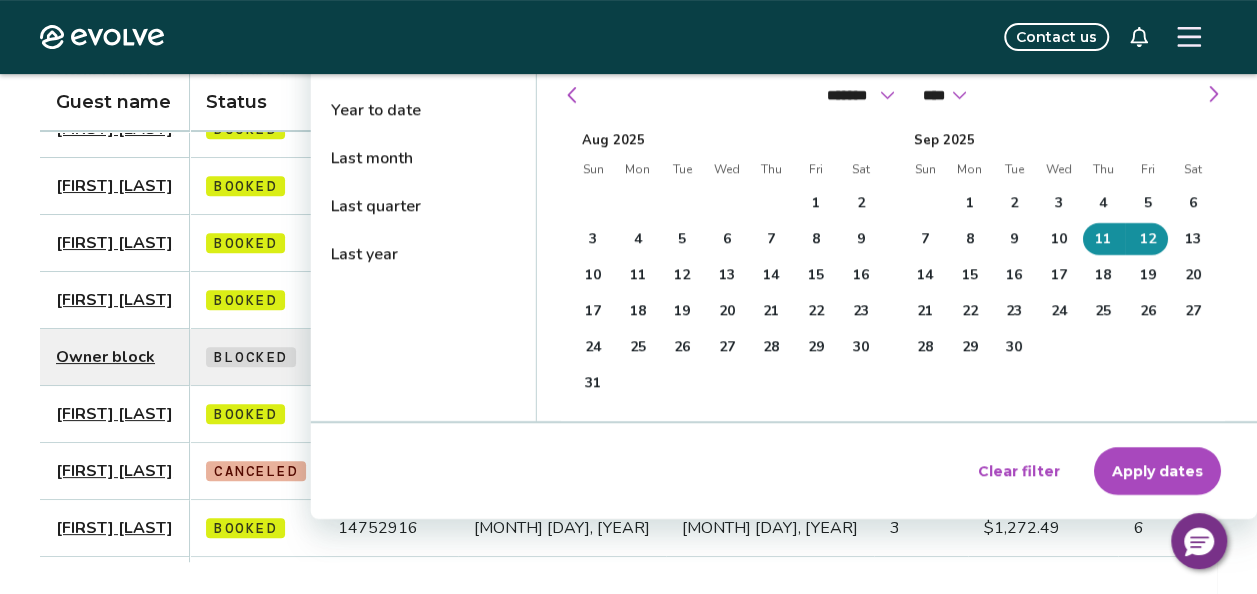 click on "Apply dates" at bounding box center [1157, 471] 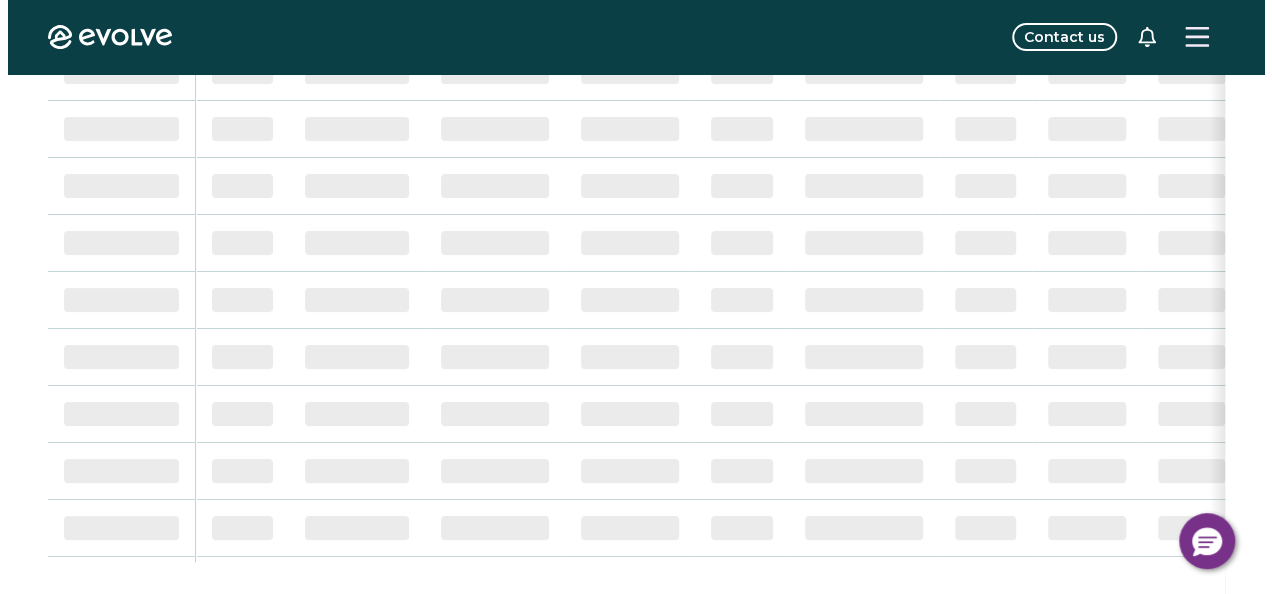 scroll, scrollTop: 0, scrollLeft: 0, axis: both 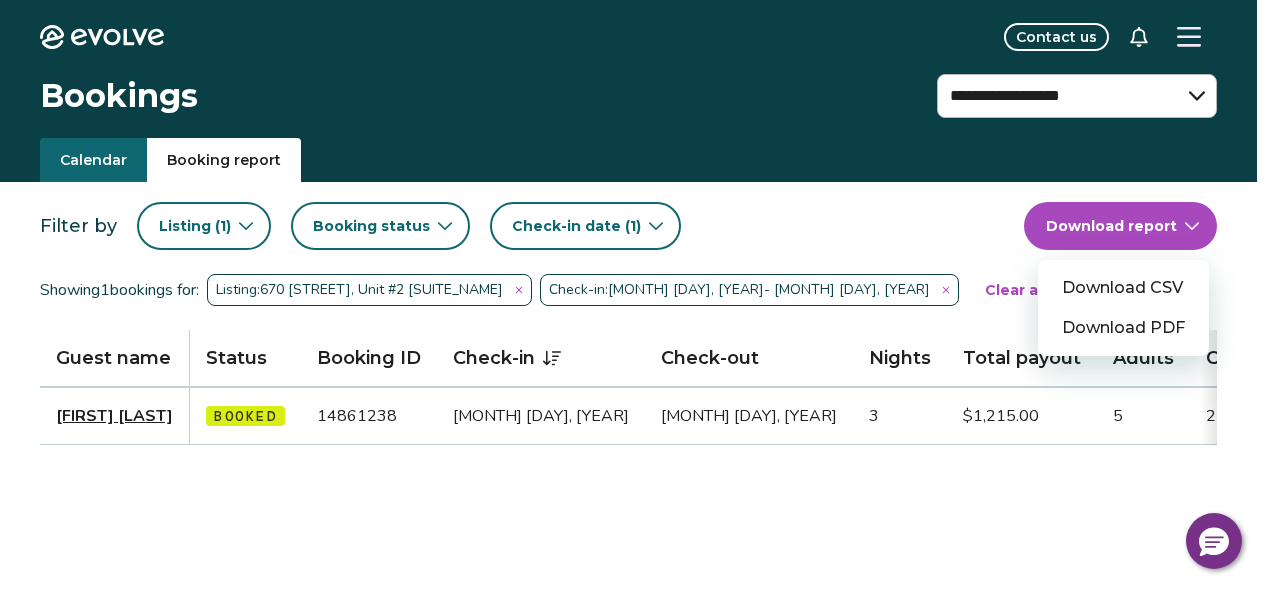 click on "**********" at bounding box center (636, 517) 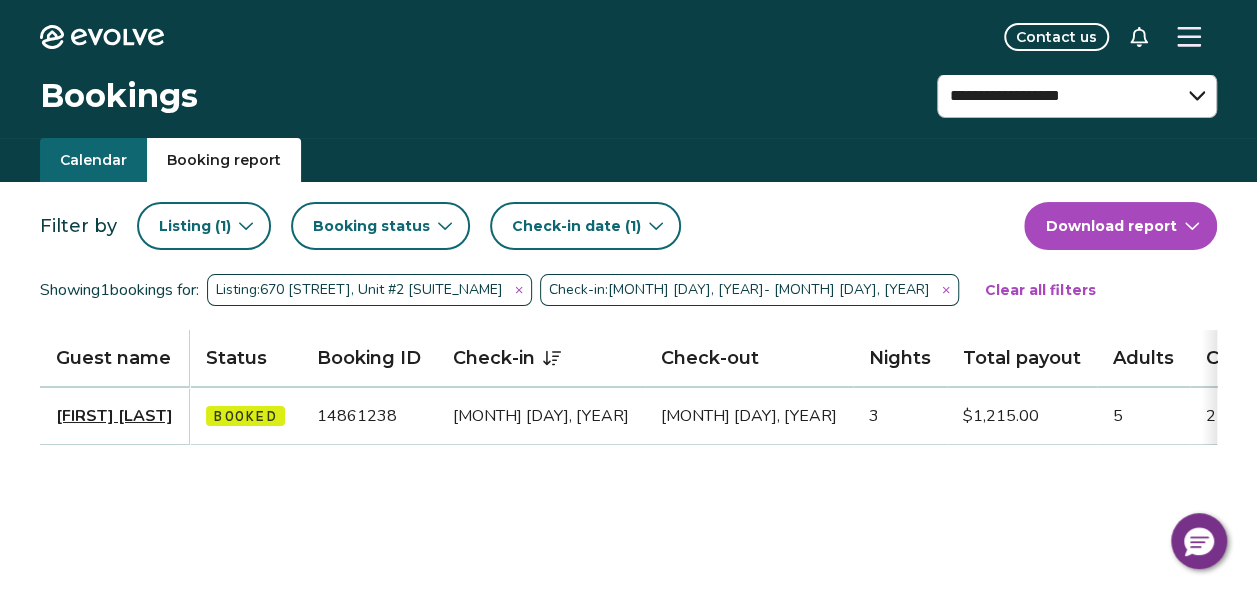 click on "Evolve Contact us" at bounding box center [628, 37] 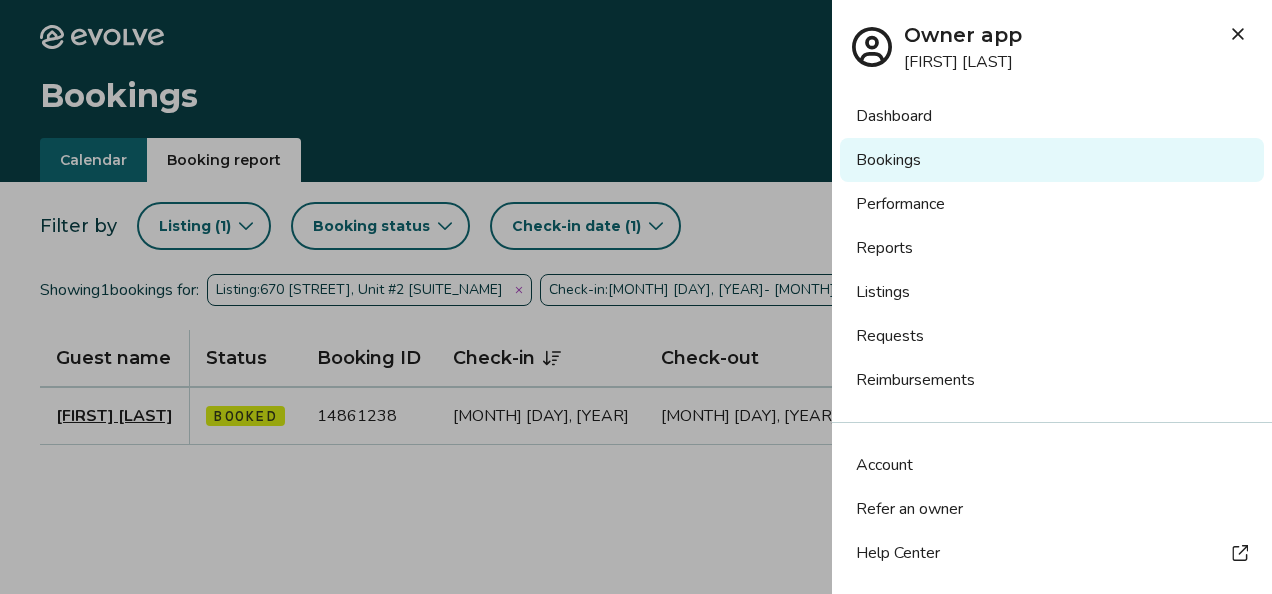 click on "Bookings" at bounding box center [1052, 160] 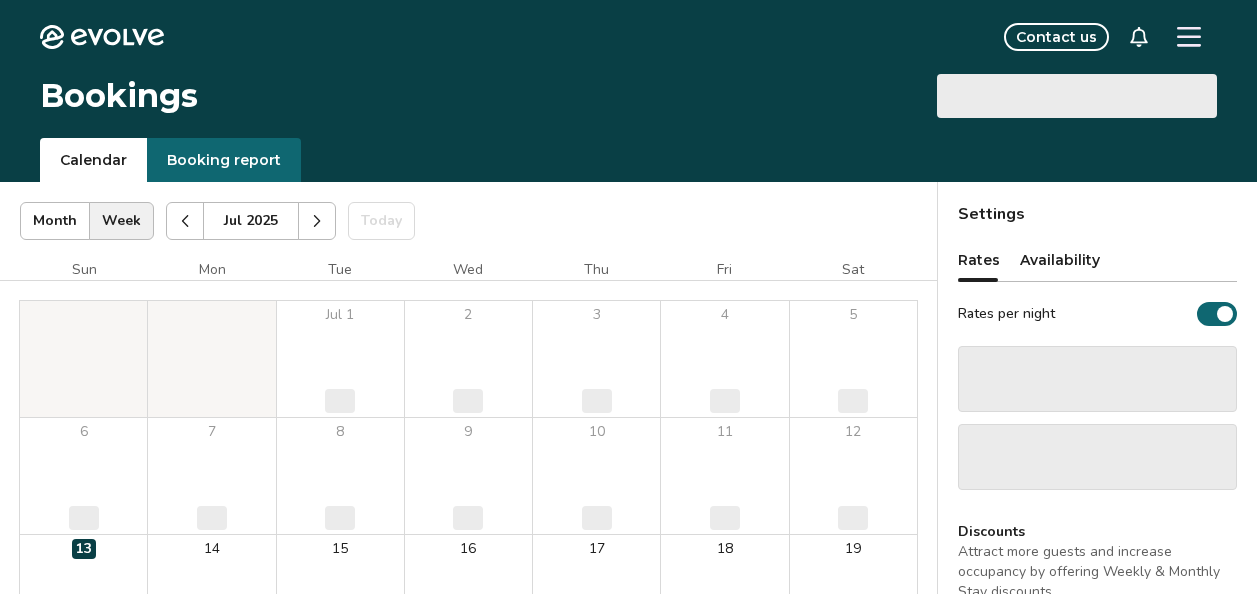 scroll, scrollTop: 0, scrollLeft: 0, axis: both 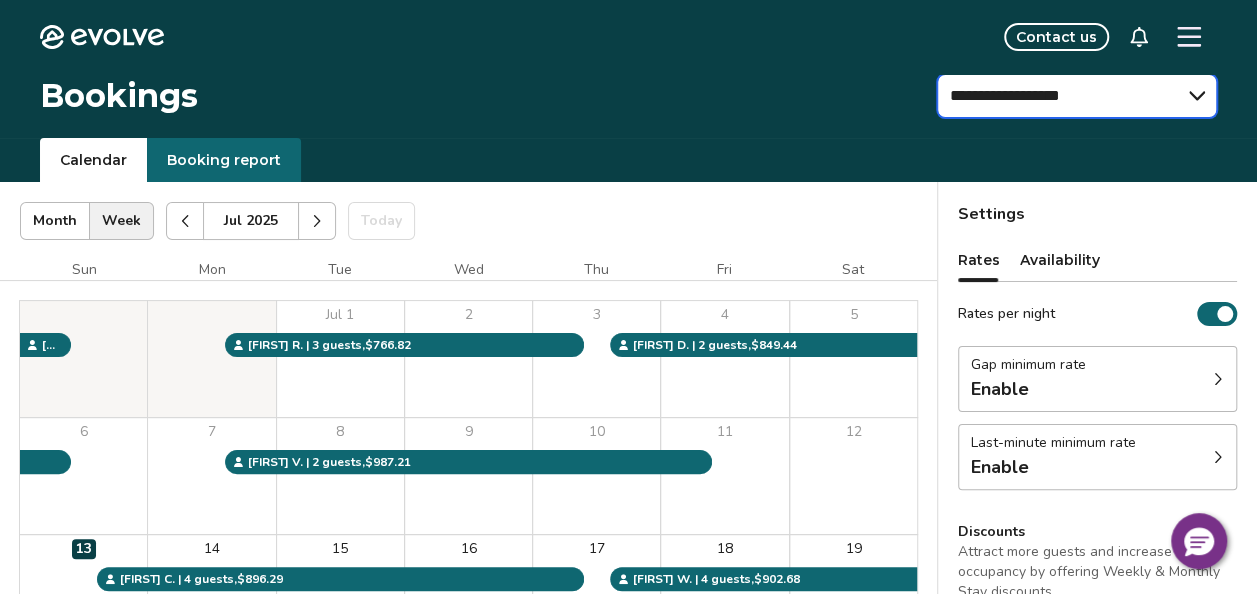 click on "**********" at bounding box center (1077, 96) 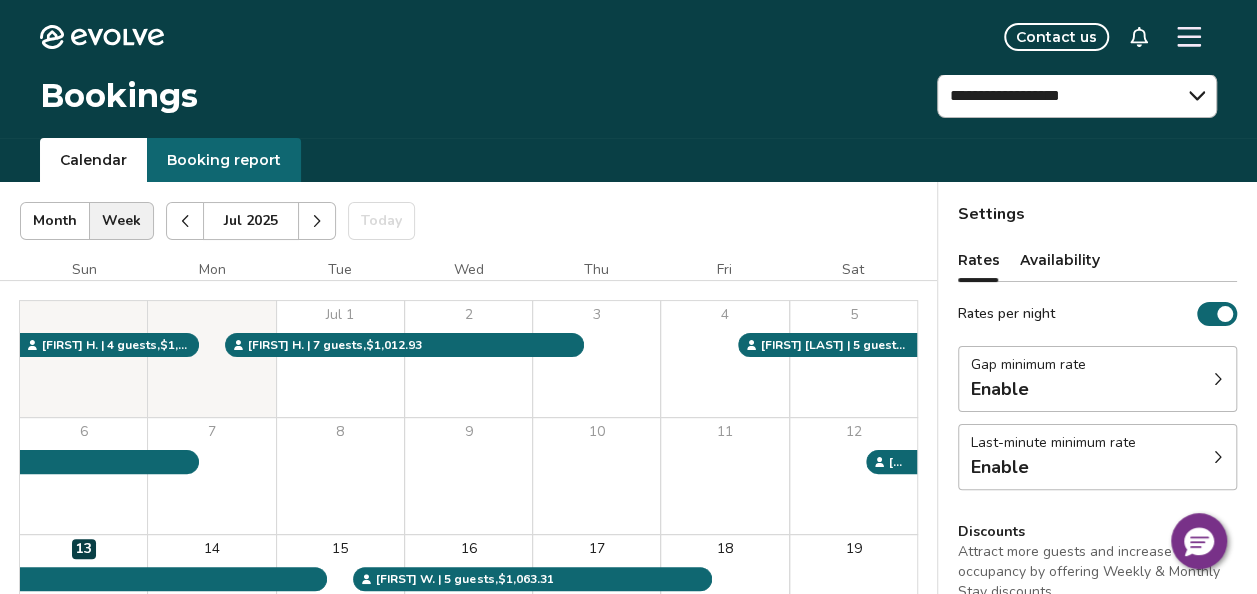 click 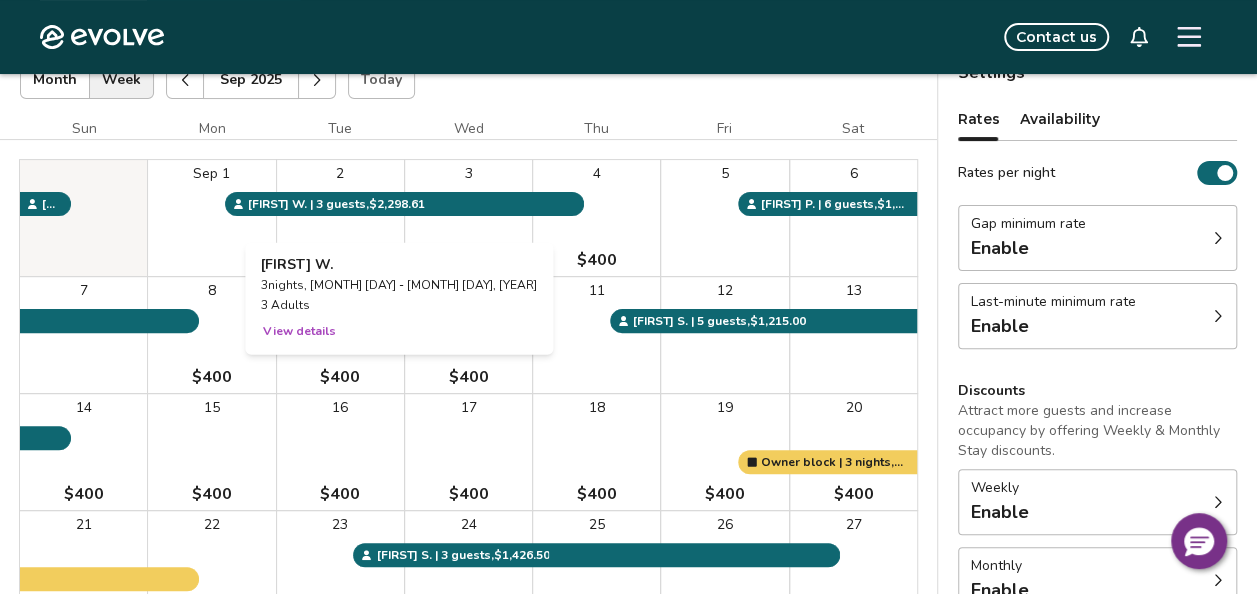 scroll, scrollTop: 142, scrollLeft: 0, axis: vertical 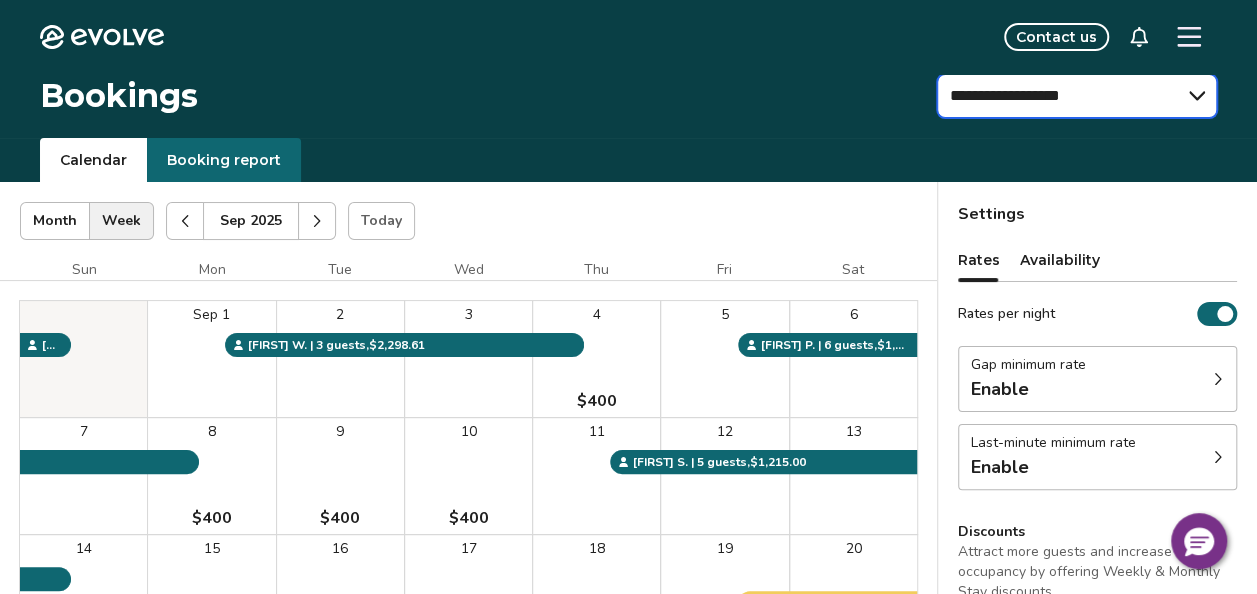 click on "**********" at bounding box center [1077, 96] 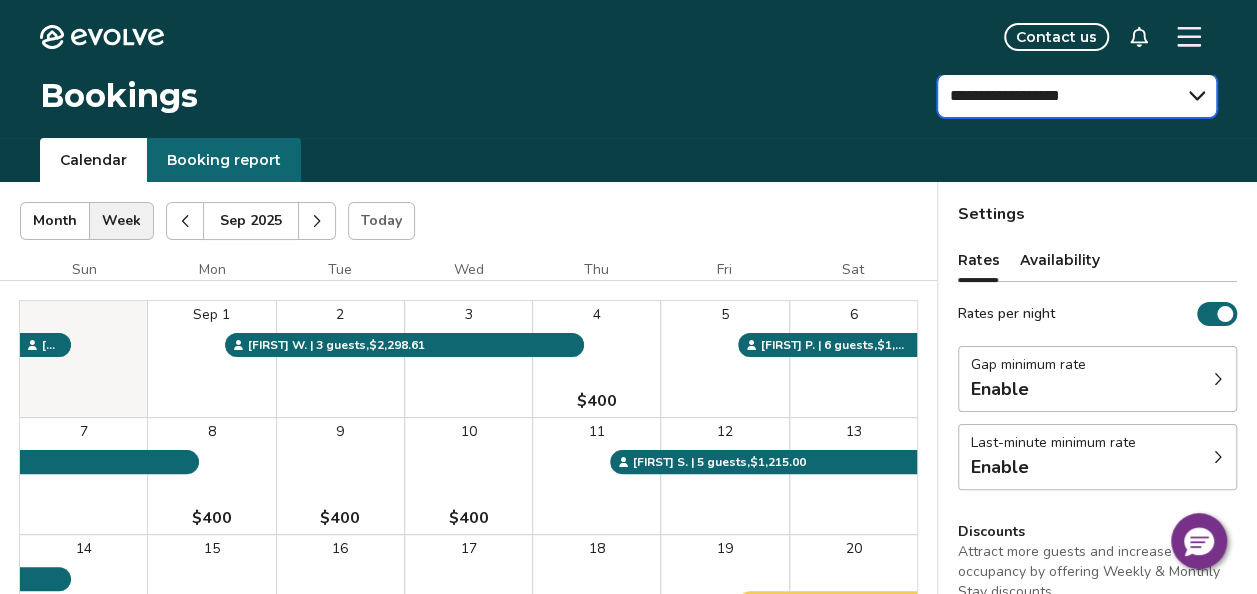 click on "**********" at bounding box center (1077, 96) 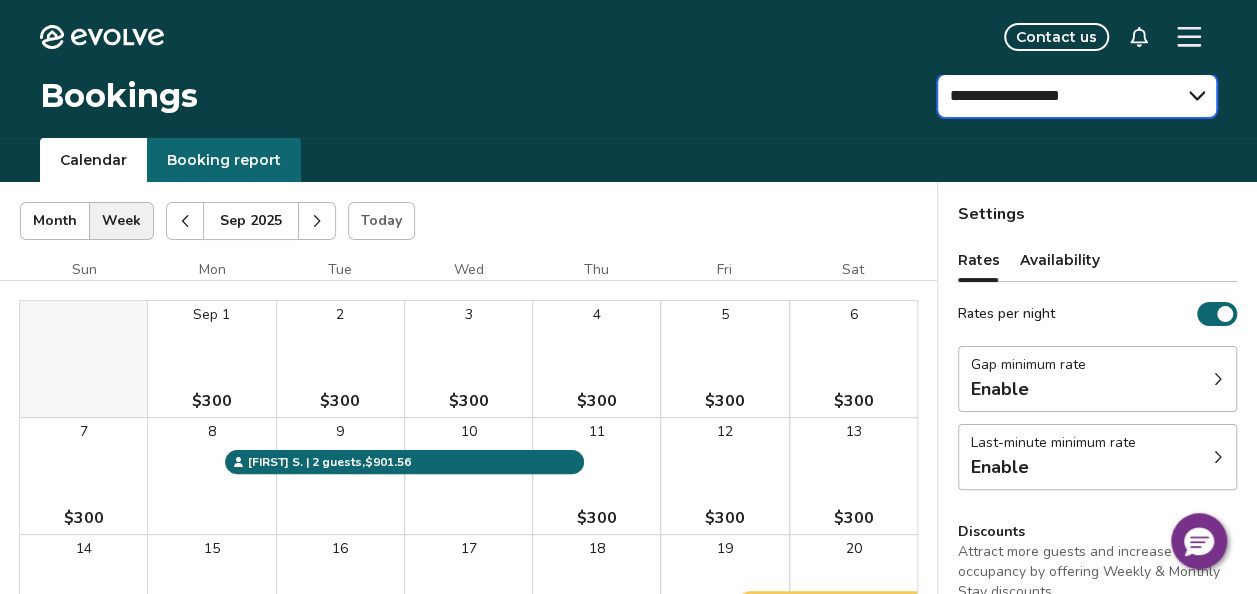 click on "**********" at bounding box center (1077, 96) 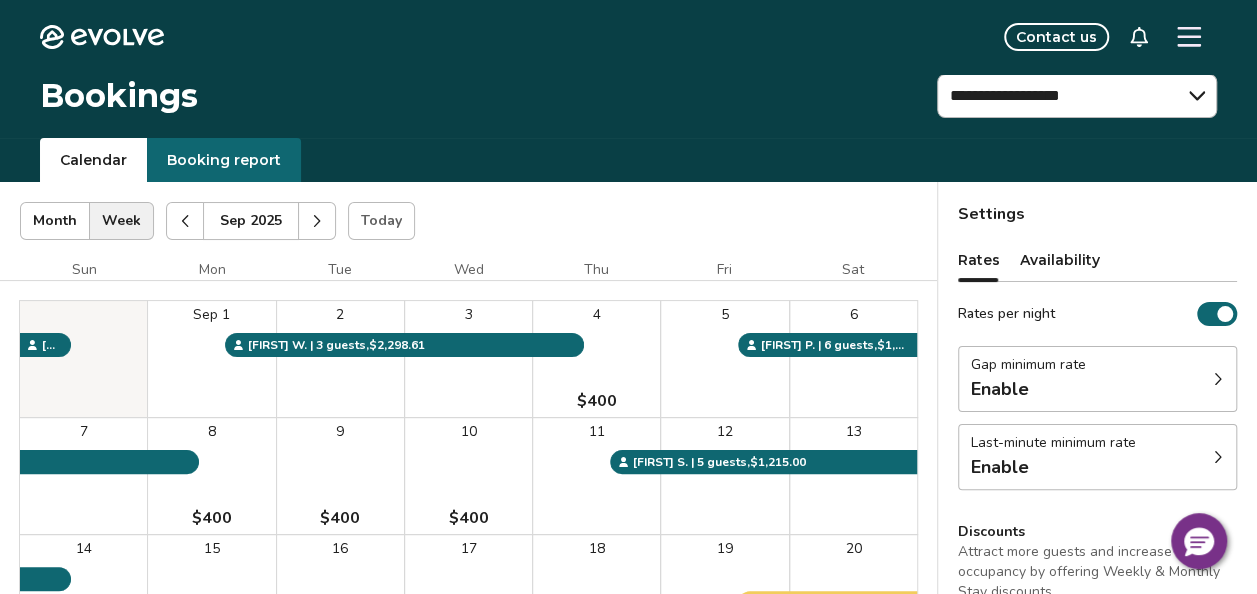 click 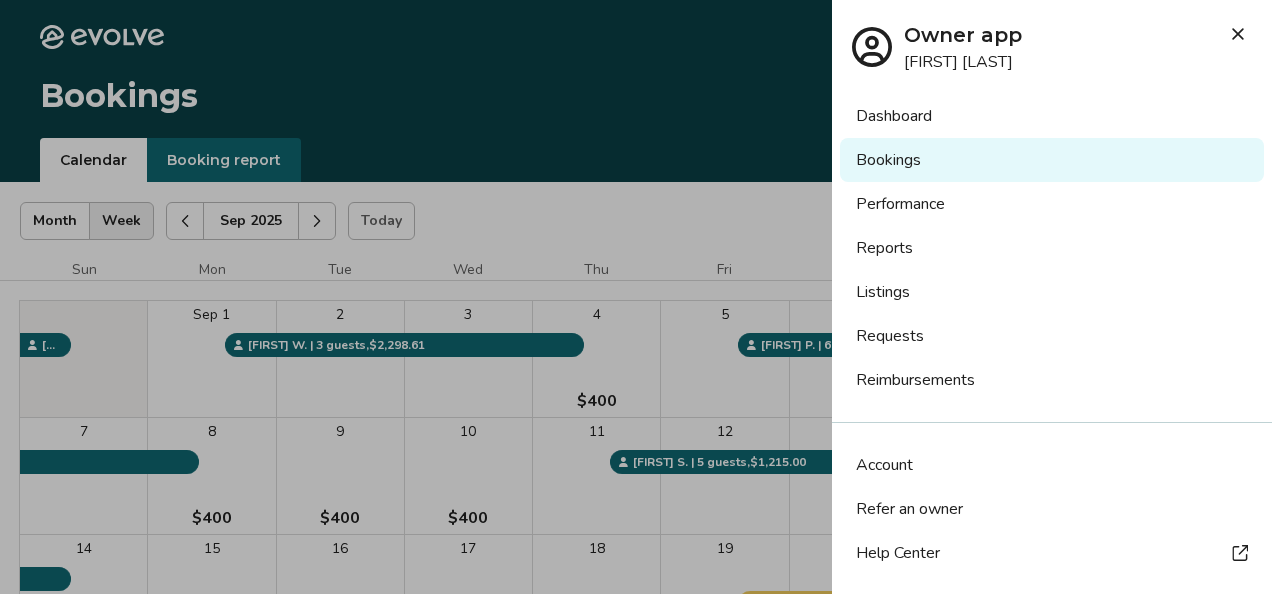 click on "Reports" at bounding box center (1052, 248) 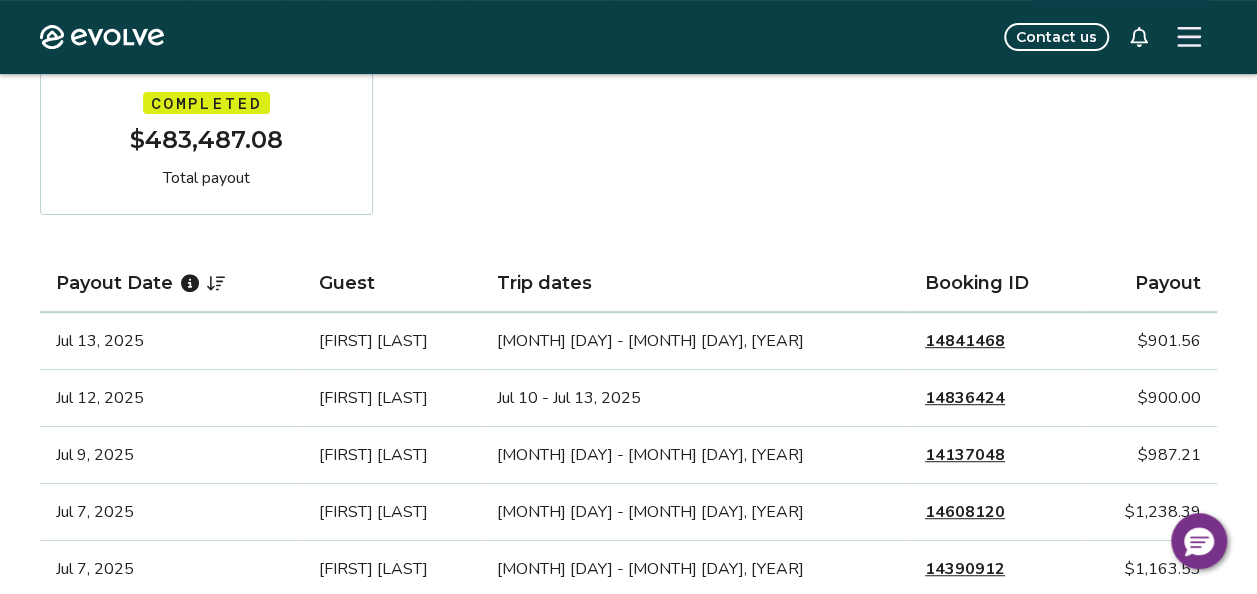 scroll, scrollTop: 332, scrollLeft: 0, axis: vertical 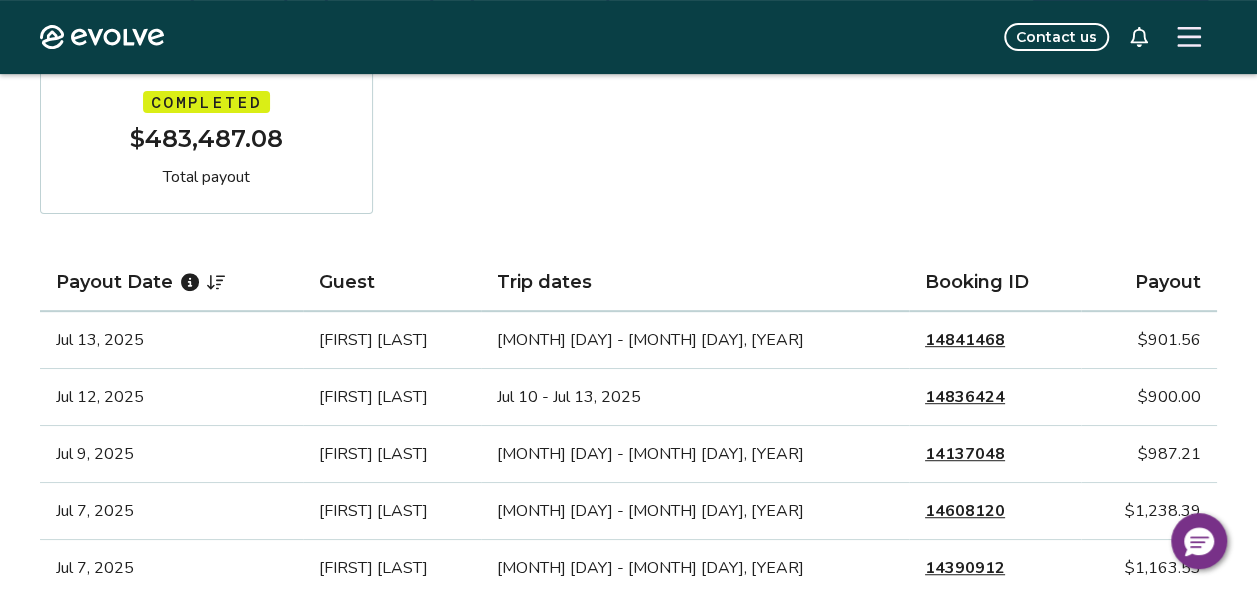 click on "14137048" at bounding box center [965, 454] 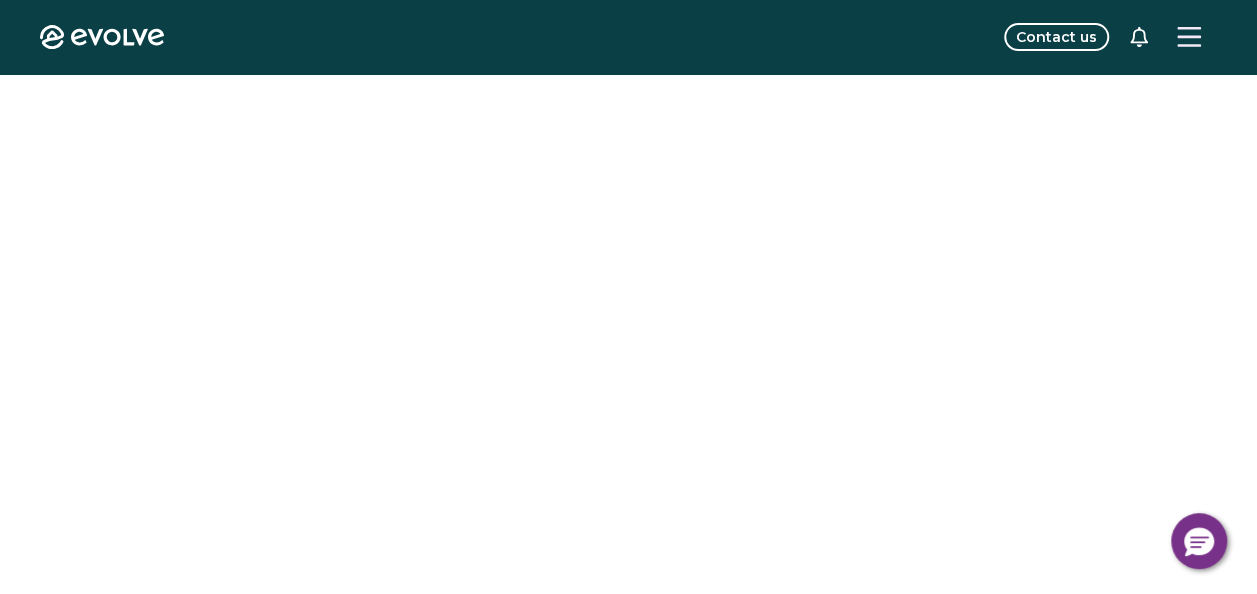 scroll, scrollTop: 0, scrollLeft: 0, axis: both 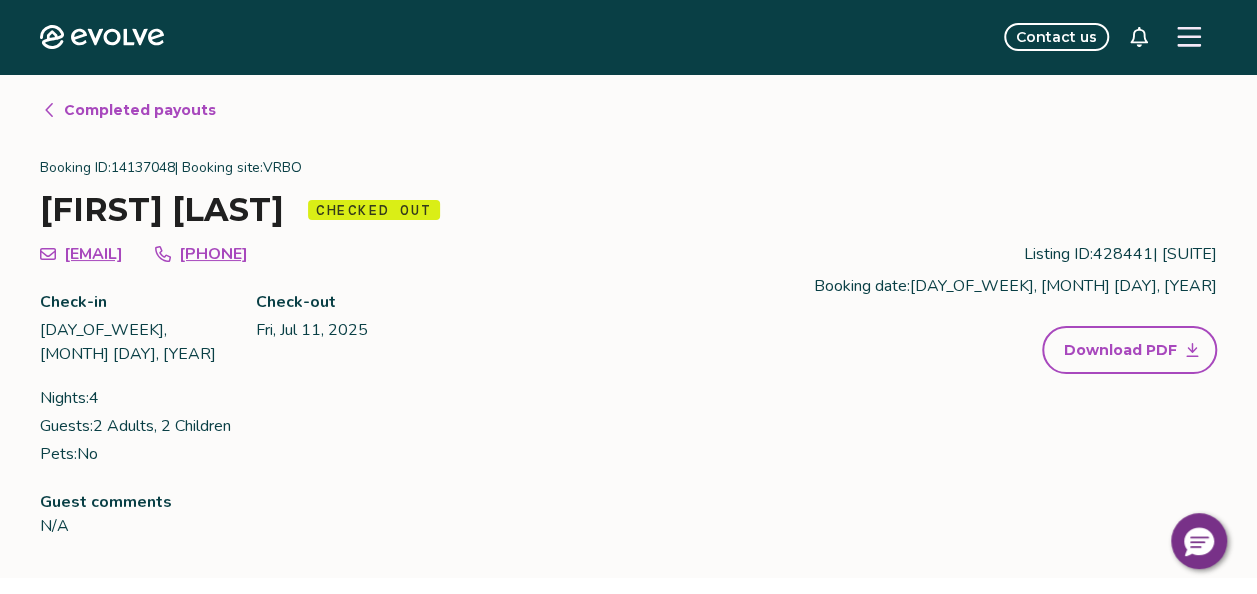 click on "Completed payouts" at bounding box center [140, 110] 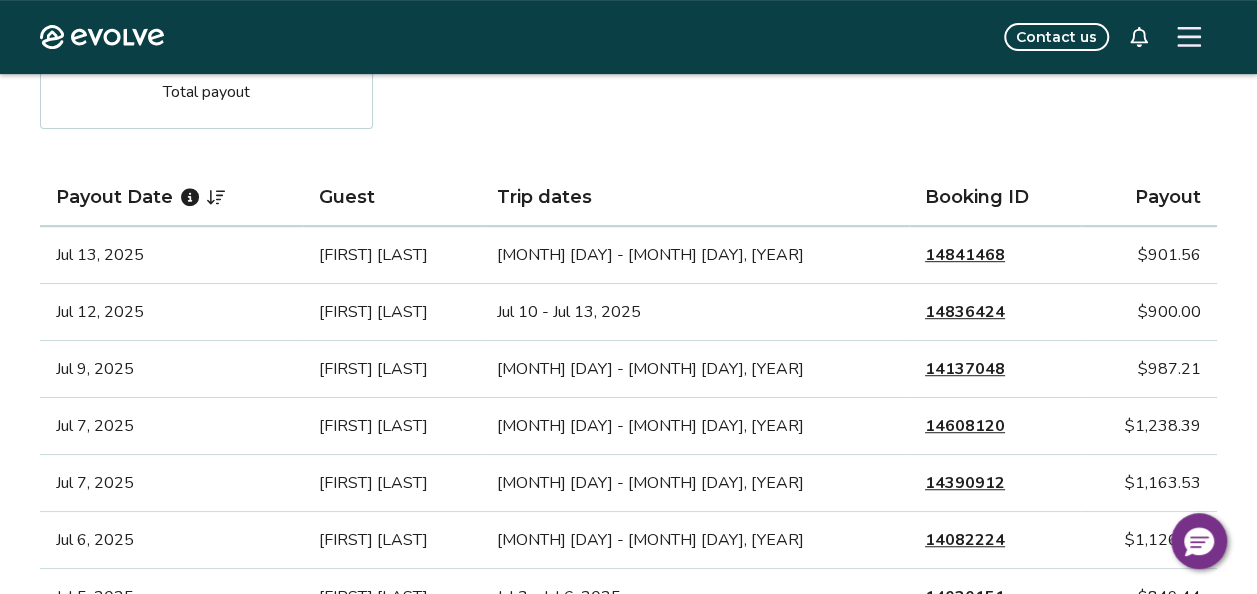 scroll, scrollTop: 418, scrollLeft: 0, axis: vertical 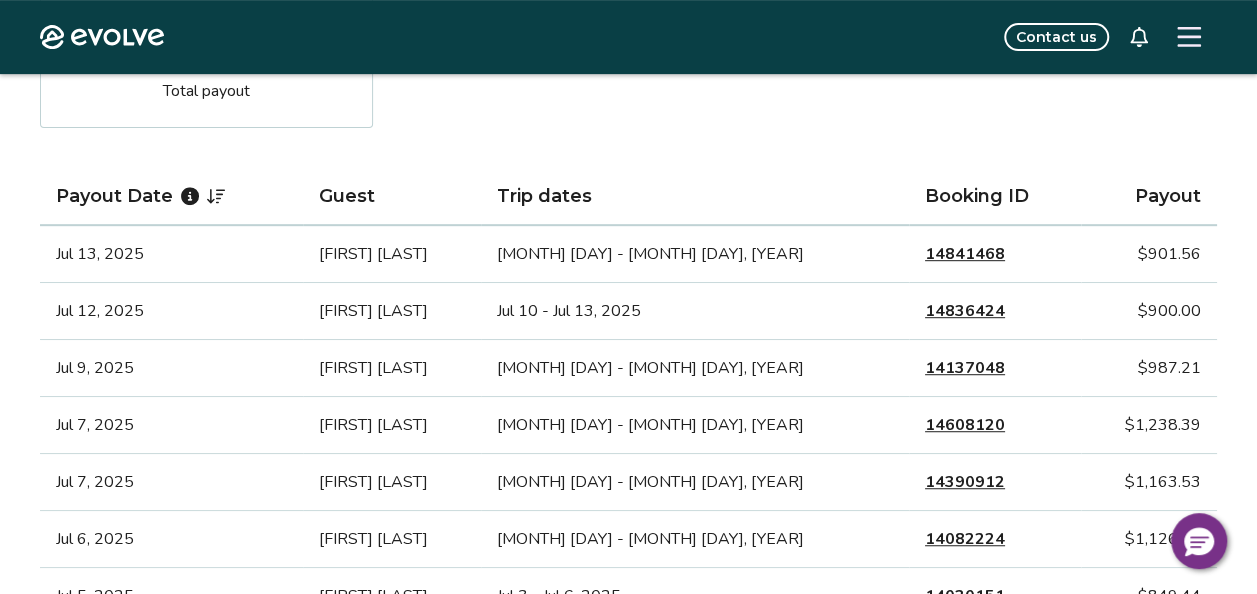 click on "14836424" at bounding box center [965, 311] 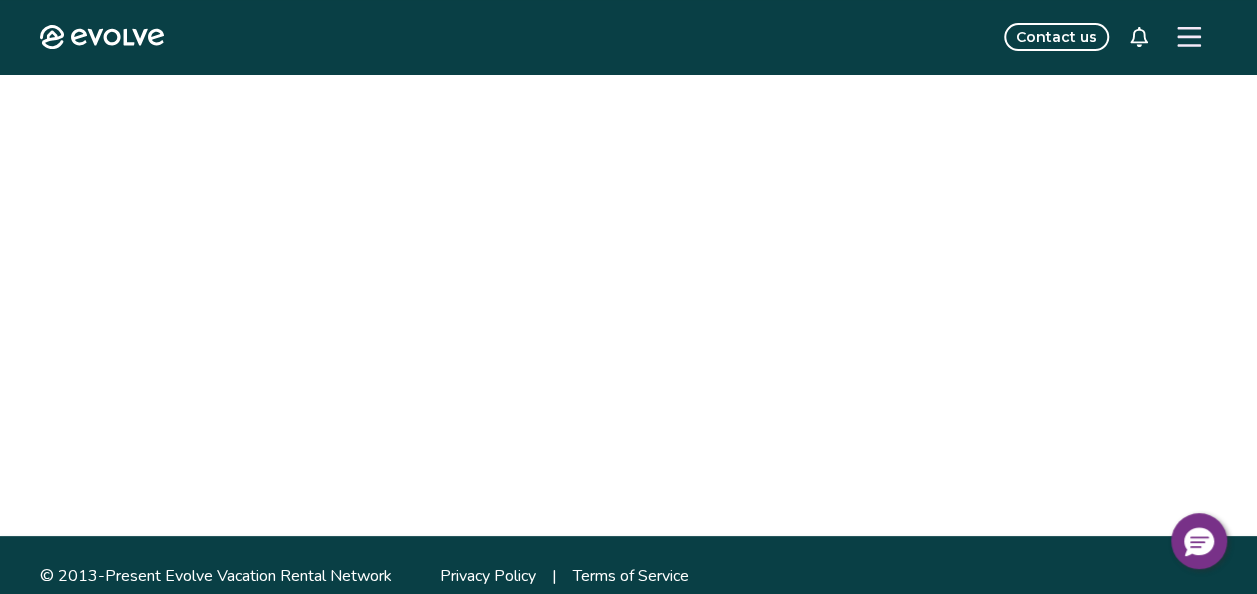 scroll, scrollTop: 0, scrollLeft: 0, axis: both 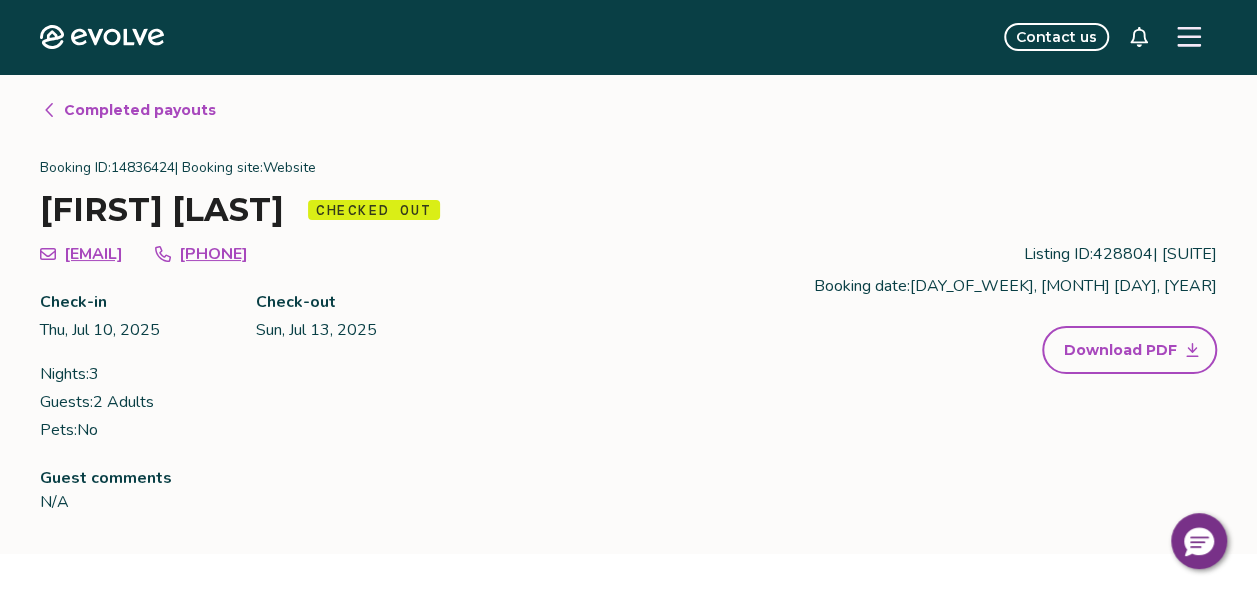click on "Completed payouts" at bounding box center [140, 110] 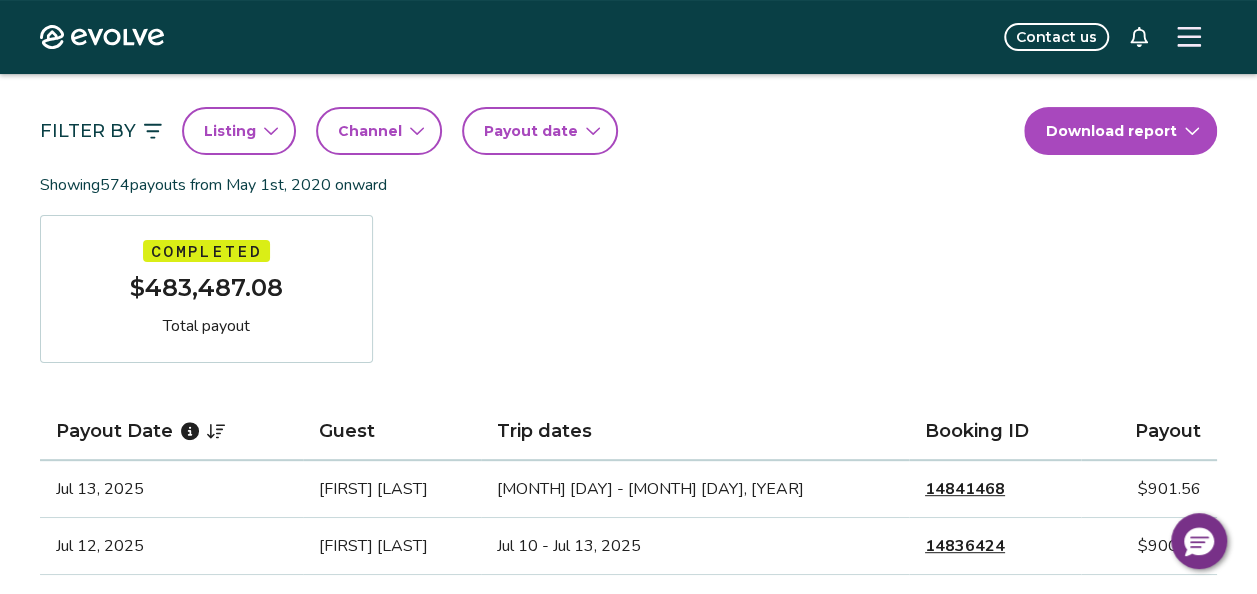scroll, scrollTop: 184, scrollLeft: 0, axis: vertical 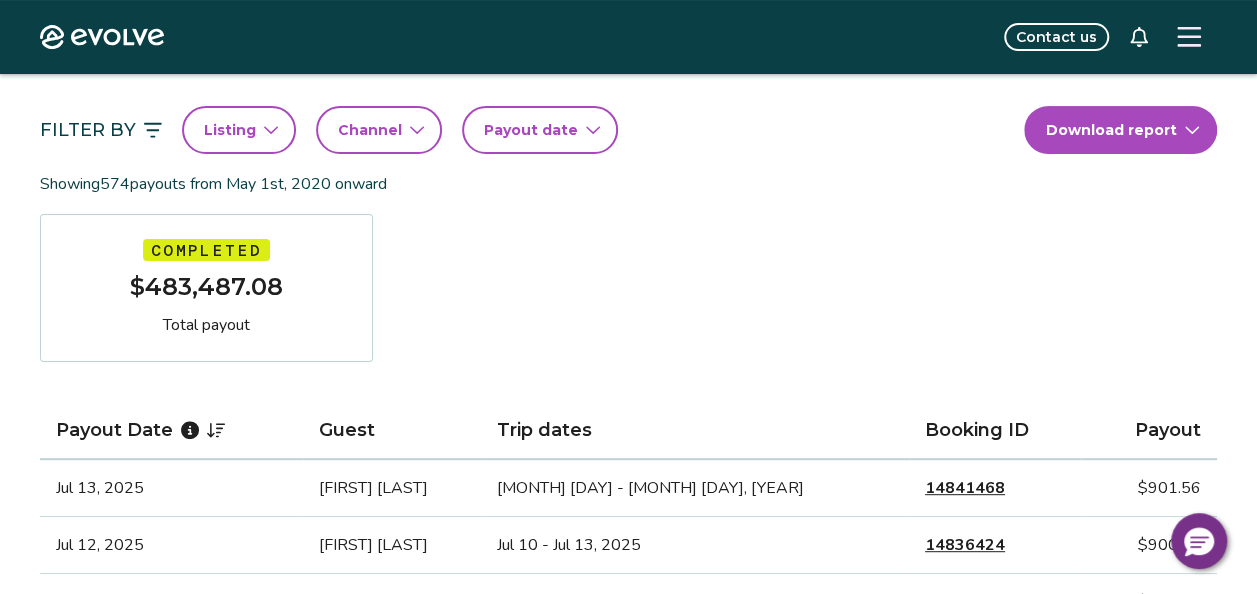 click on "14841468" at bounding box center (965, 488) 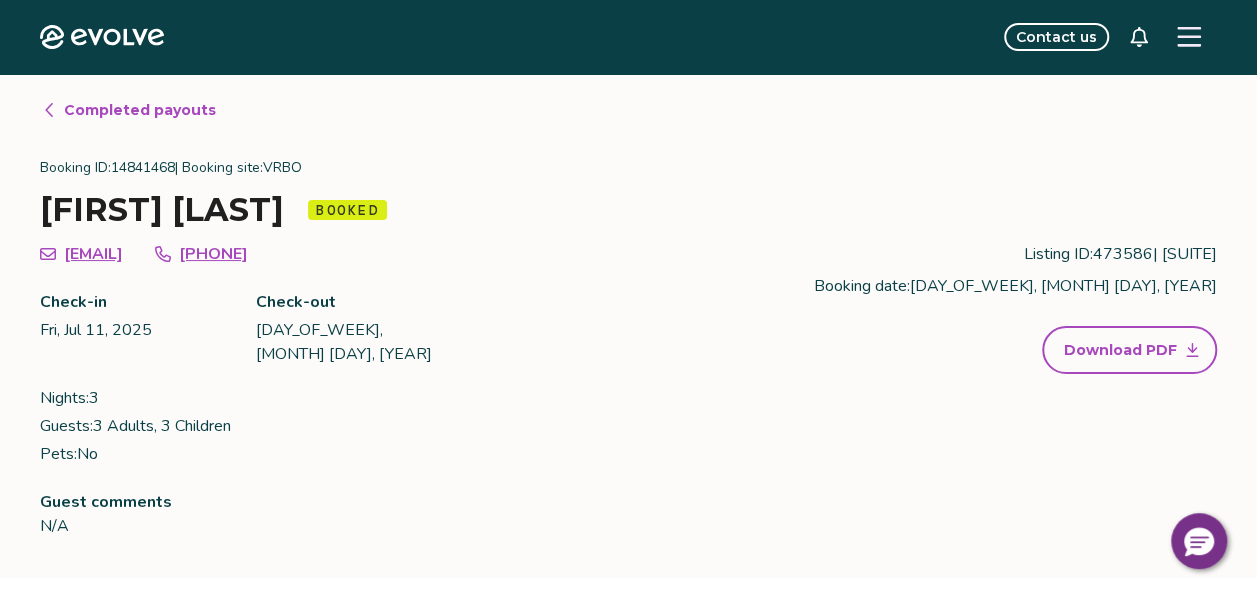 click on "Completed payouts" at bounding box center [140, 110] 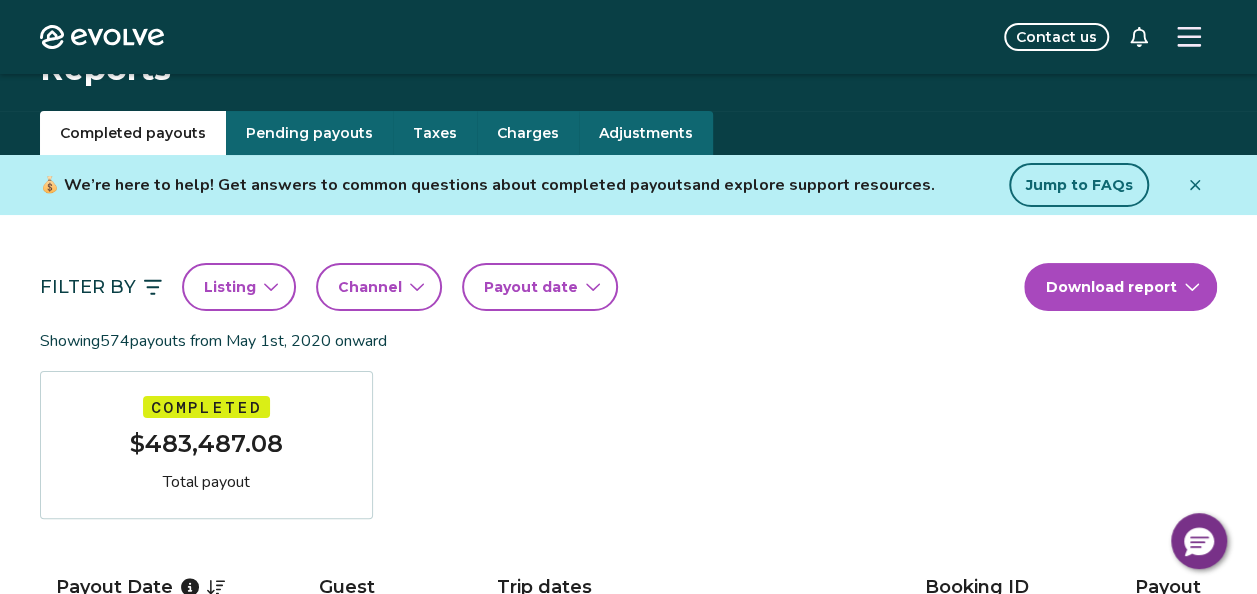 scroll, scrollTop: 0, scrollLeft: 0, axis: both 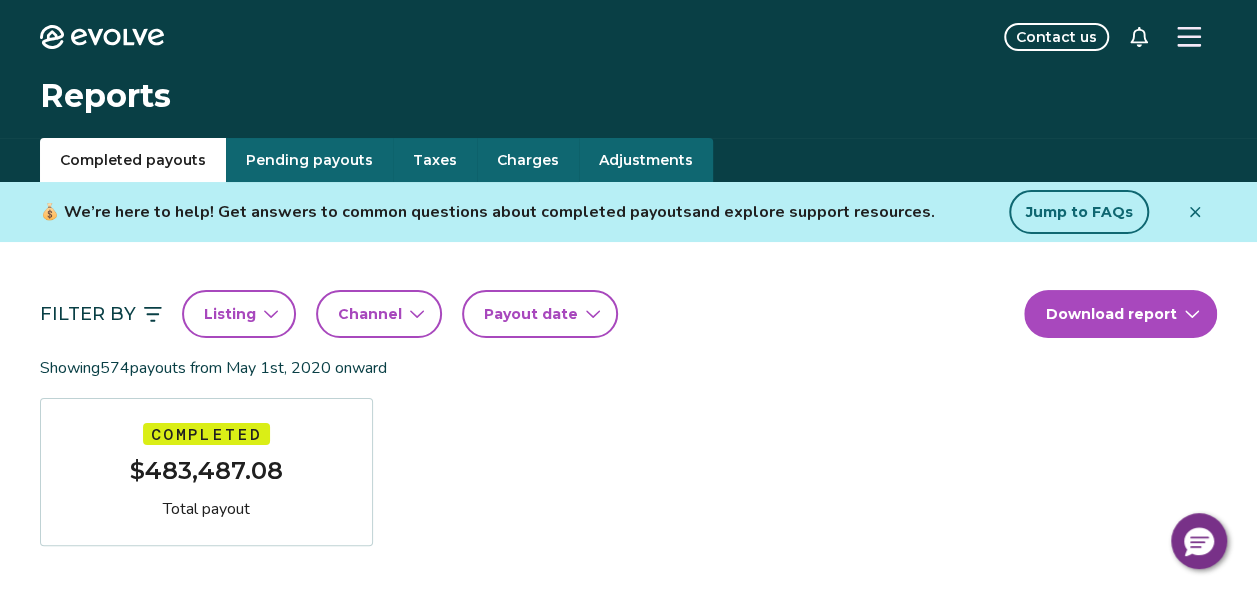 click on "Payout date" at bounding box center [540, 314] 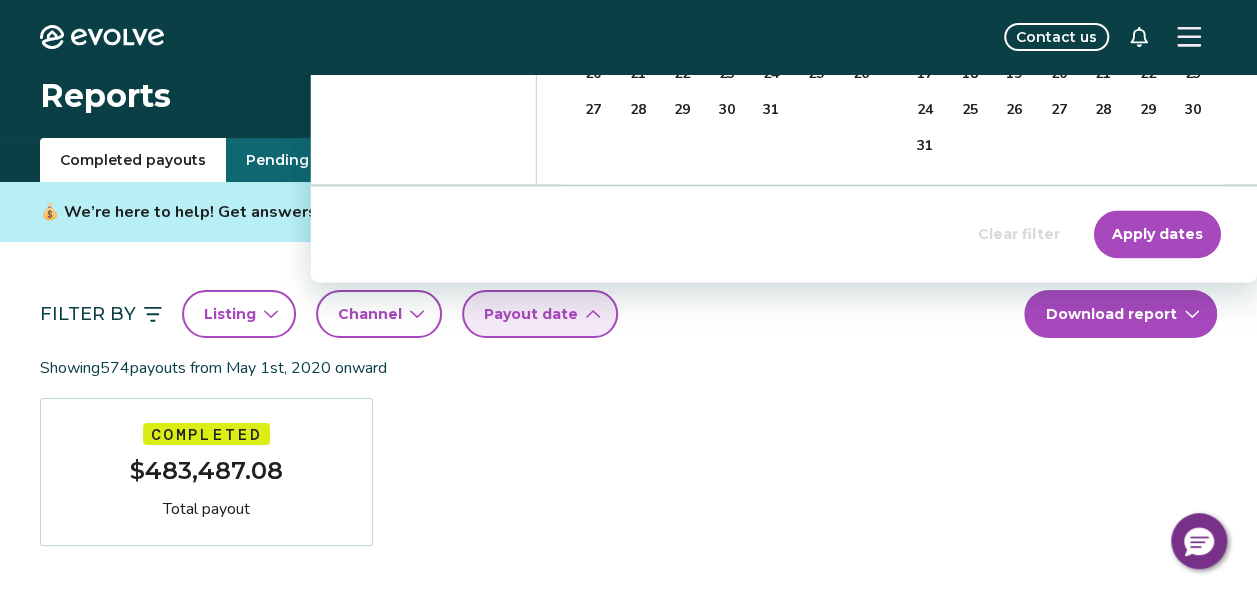 click on "Payout date" at bounding box center (540, 314) 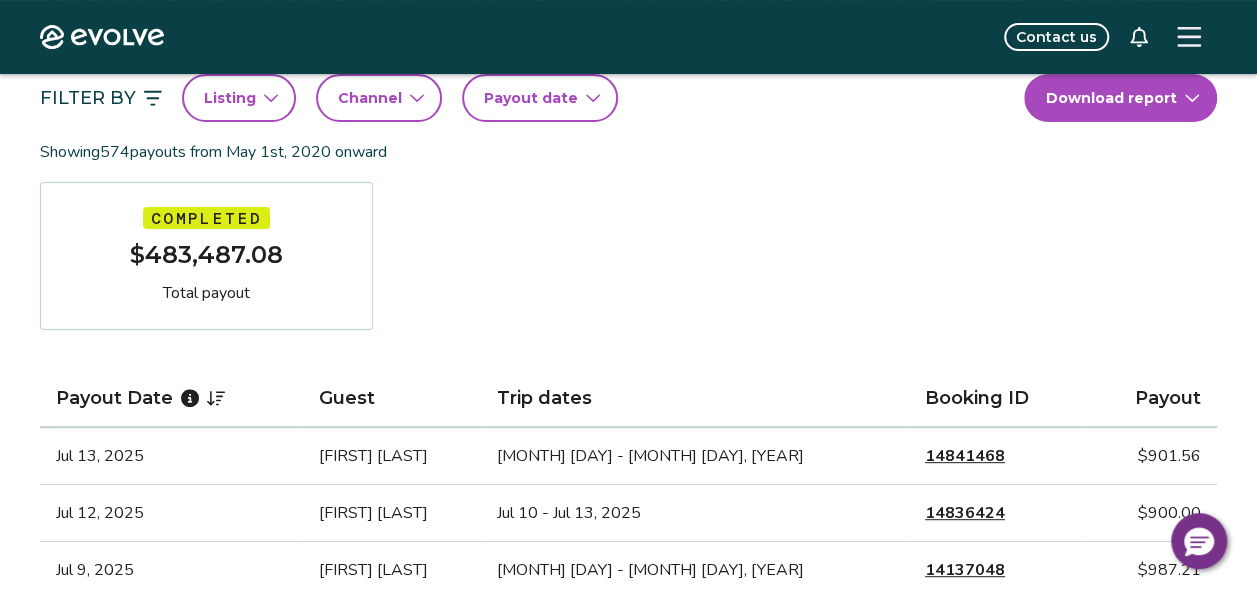 scroll, scrollTop: 217, scrollLeft: 0, axis: vertical 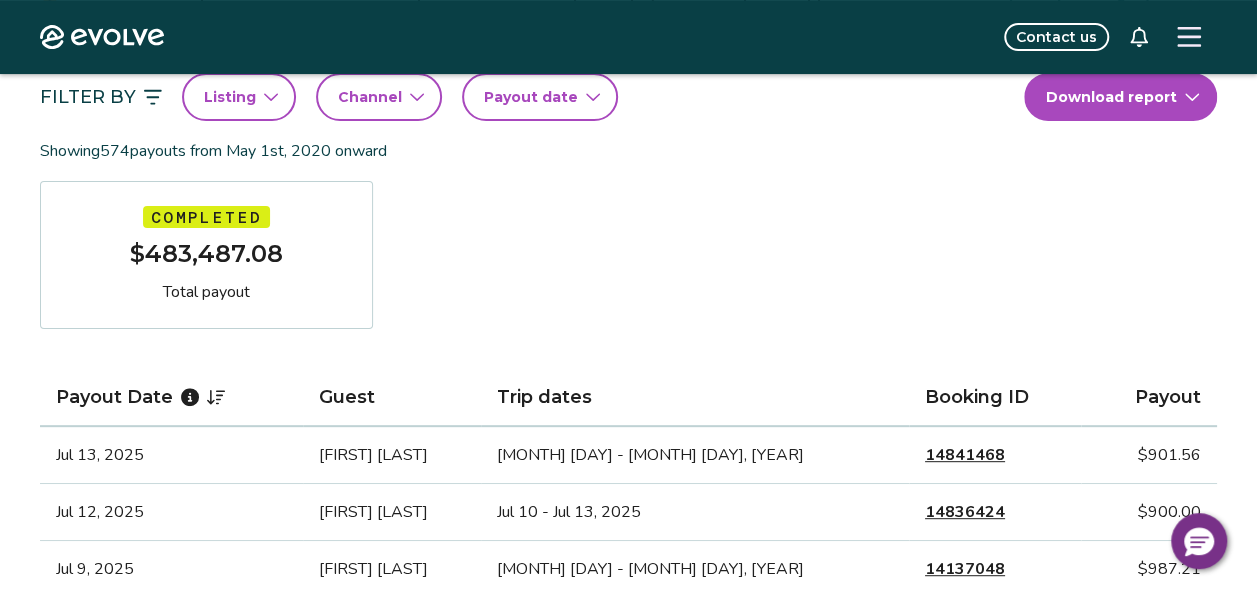 click 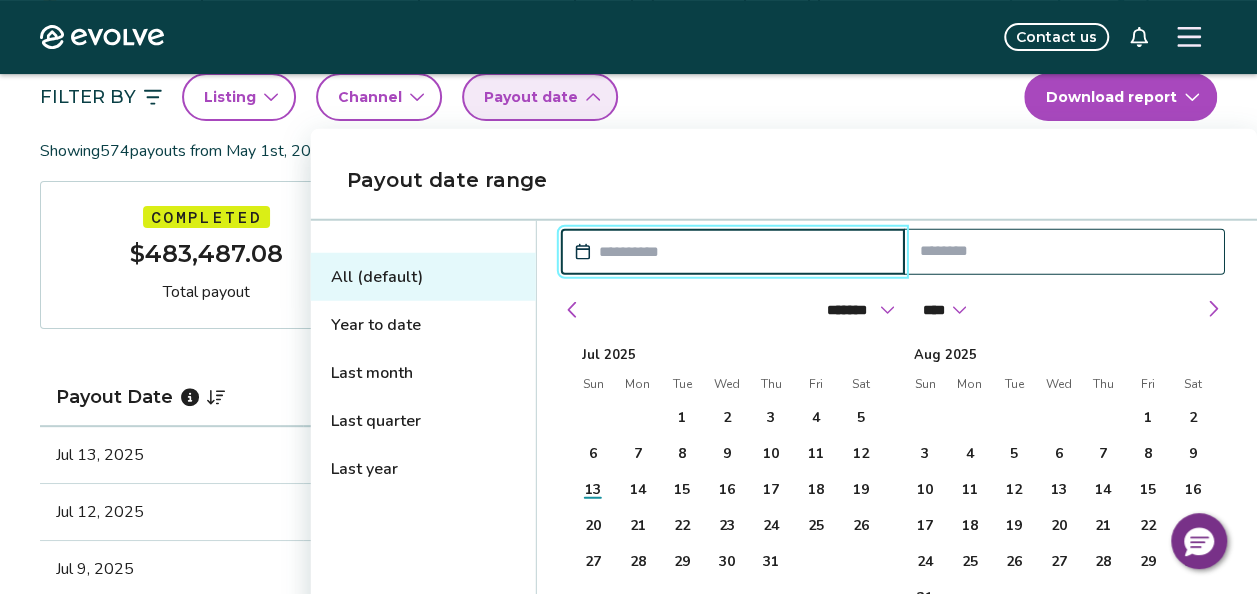 click on "Year to date" at bounding box center [423, 325] 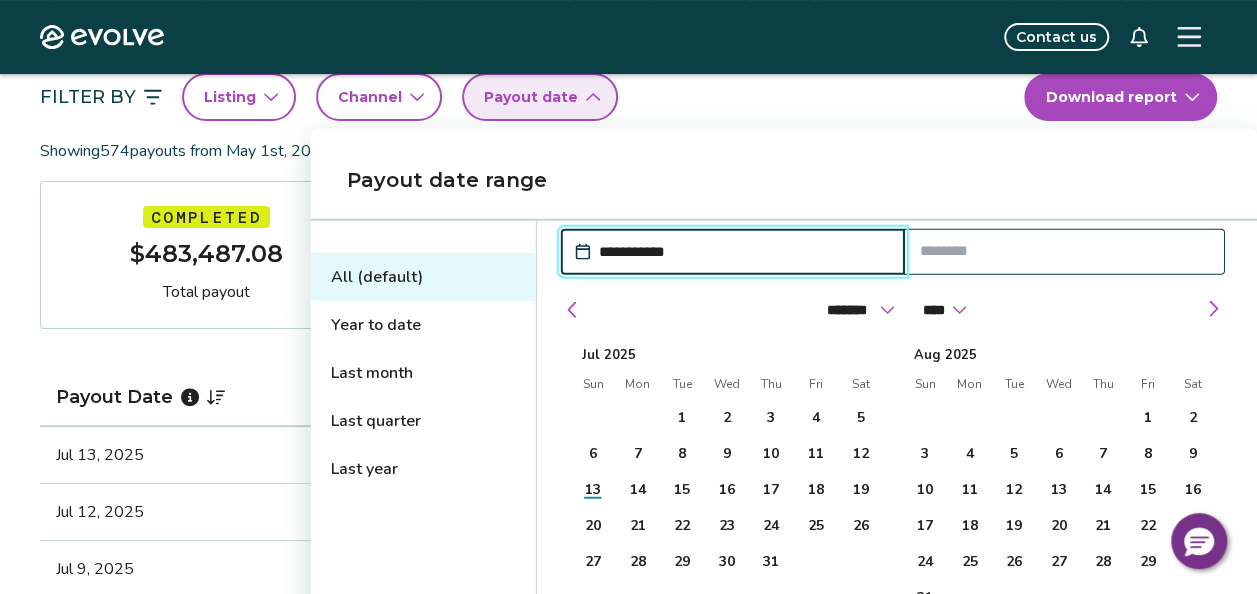 type on "**********" 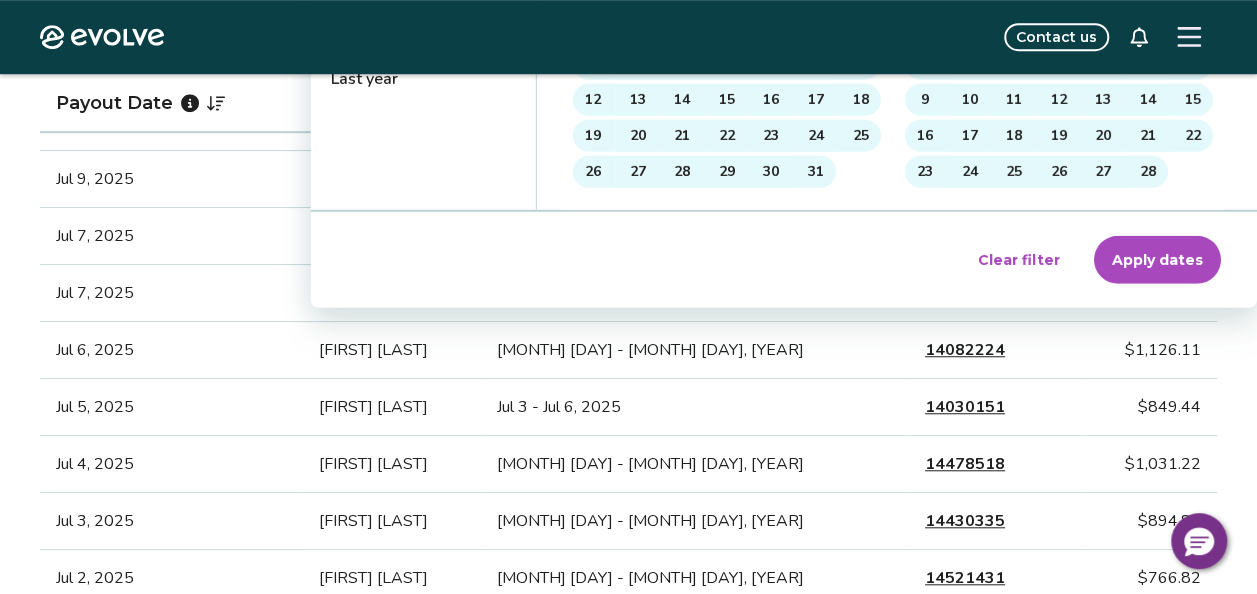scroll, scrollTop: 623, scrollLeft: 0, axis: vertical 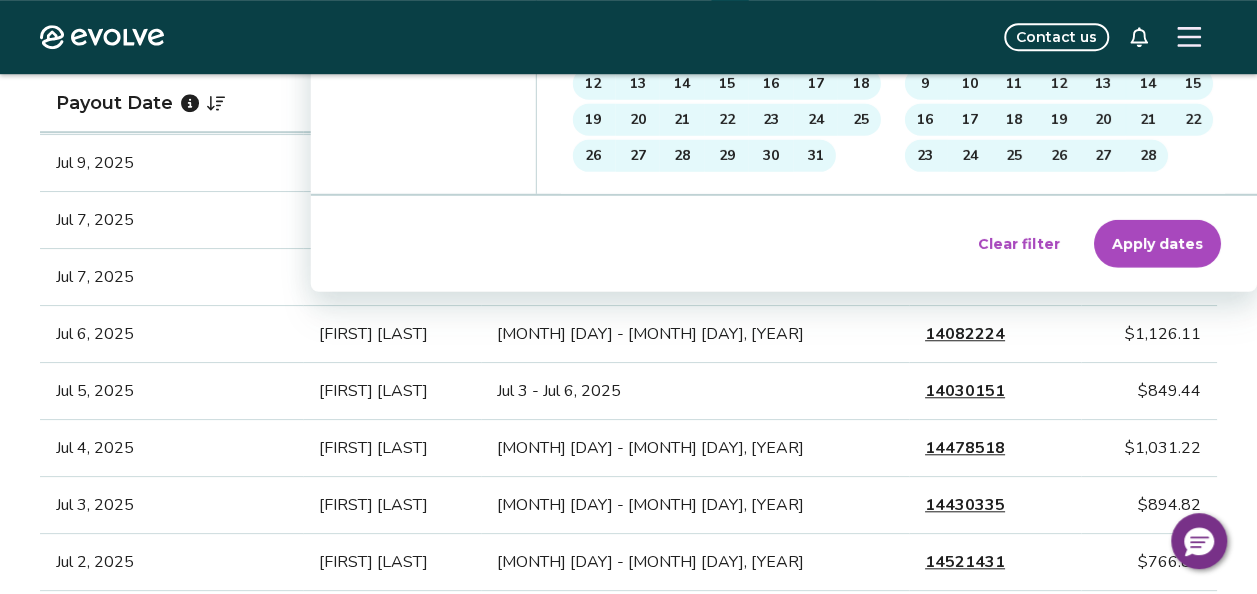 click on "Apply dates" at bounding box center (1157, 244) 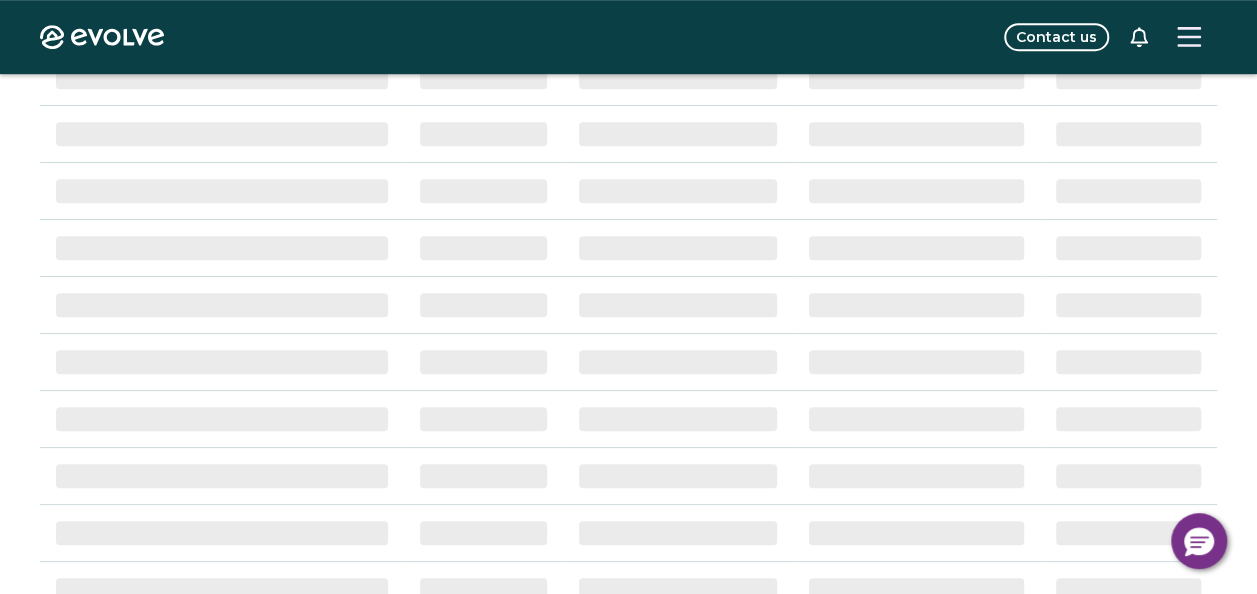 scroll, scrollTop: 17, scrollLeft: 0, axis: vertical 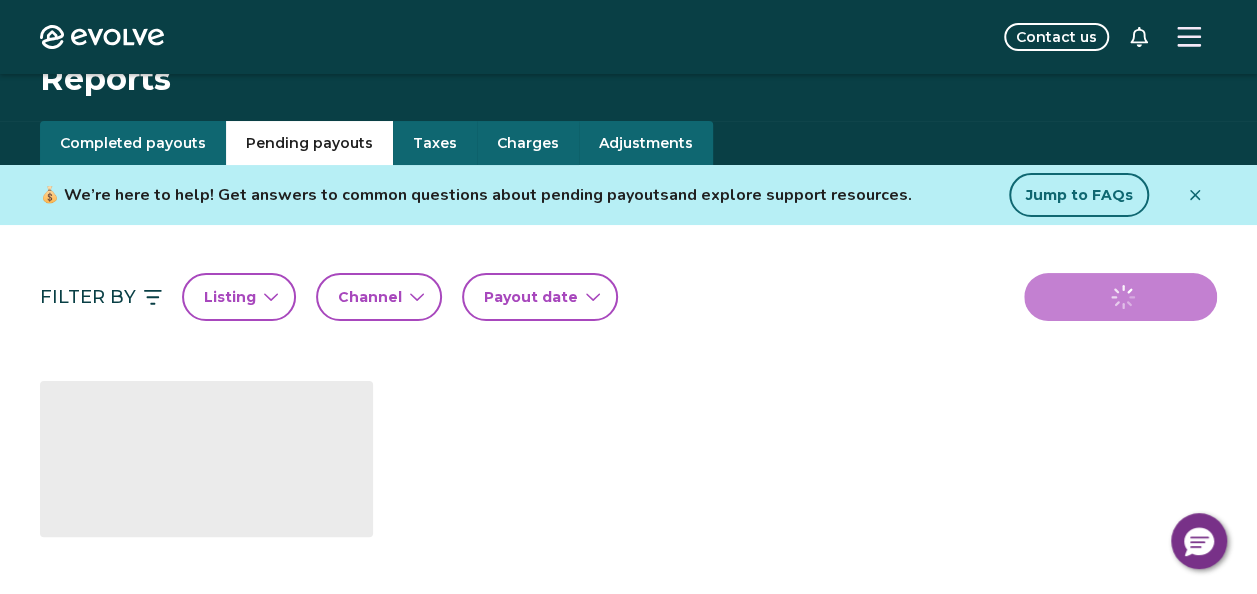 click on "Pending payouts" at bounding box center [309, 143] 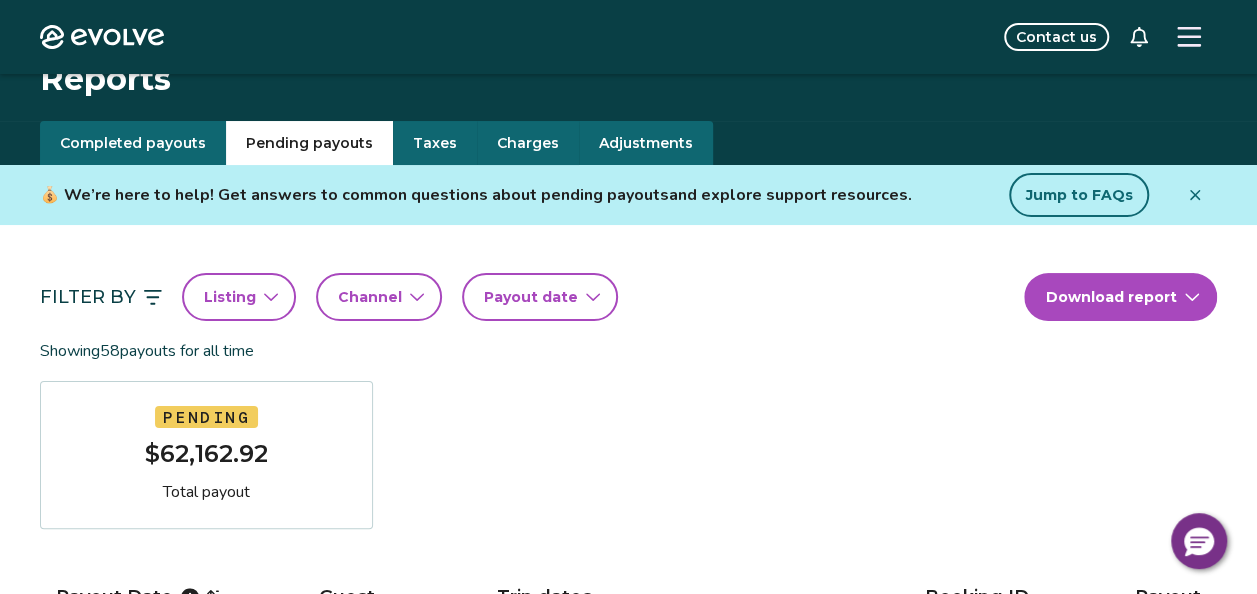 click 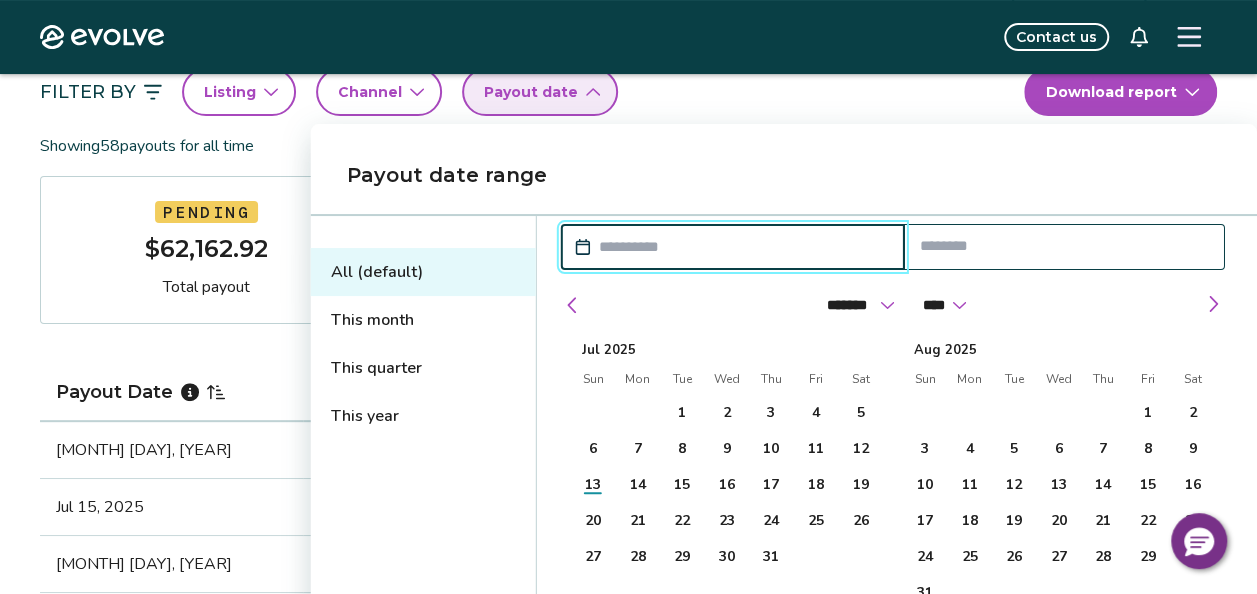scroll, scrollTop: 223, scrollLeft: 0, axis: vertical 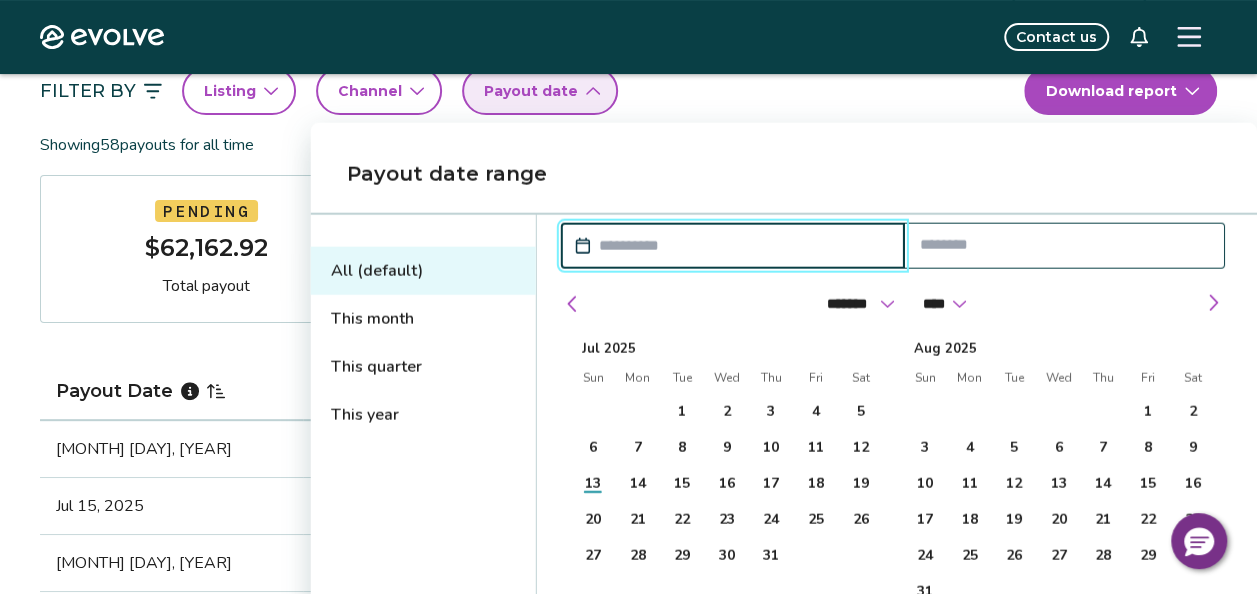 click on "This year" at bounding box center (423, 415) 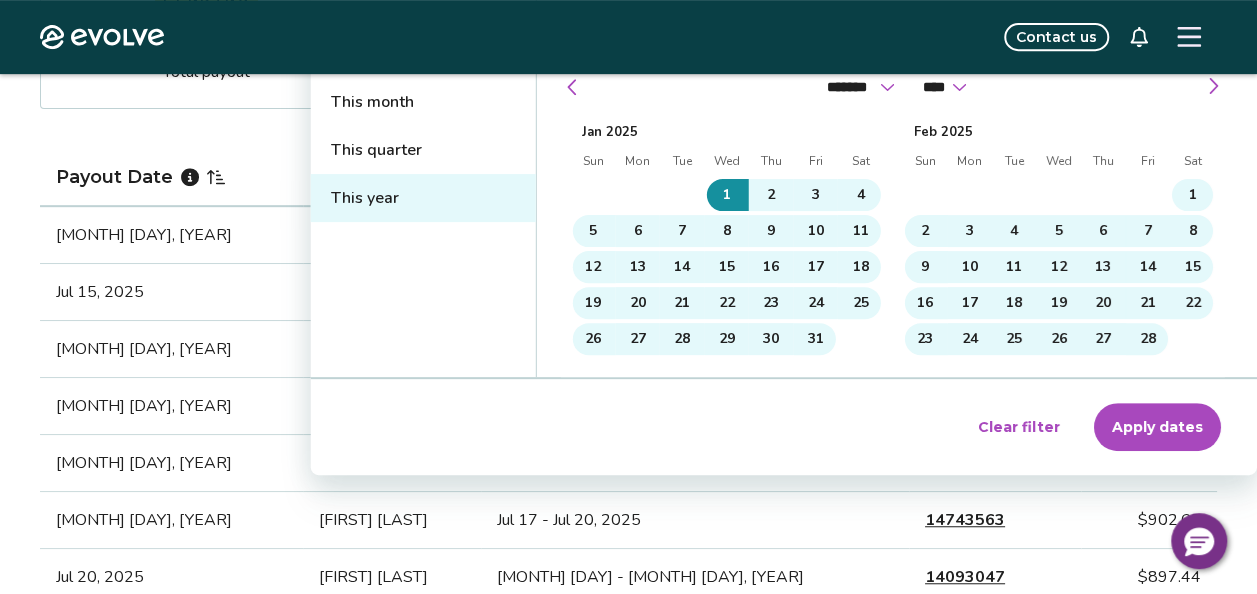 scroll, scrollTop: 467, scrollLeft: 0, axis: vertical 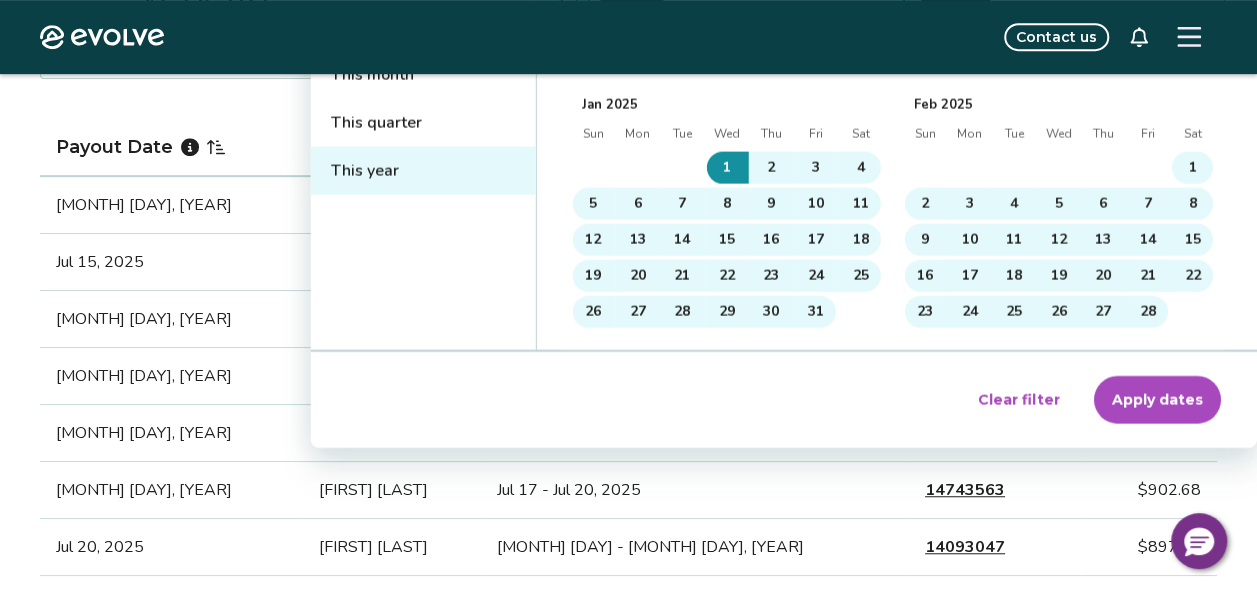 click on "Apply dates" at bounding box center (1157, 400) 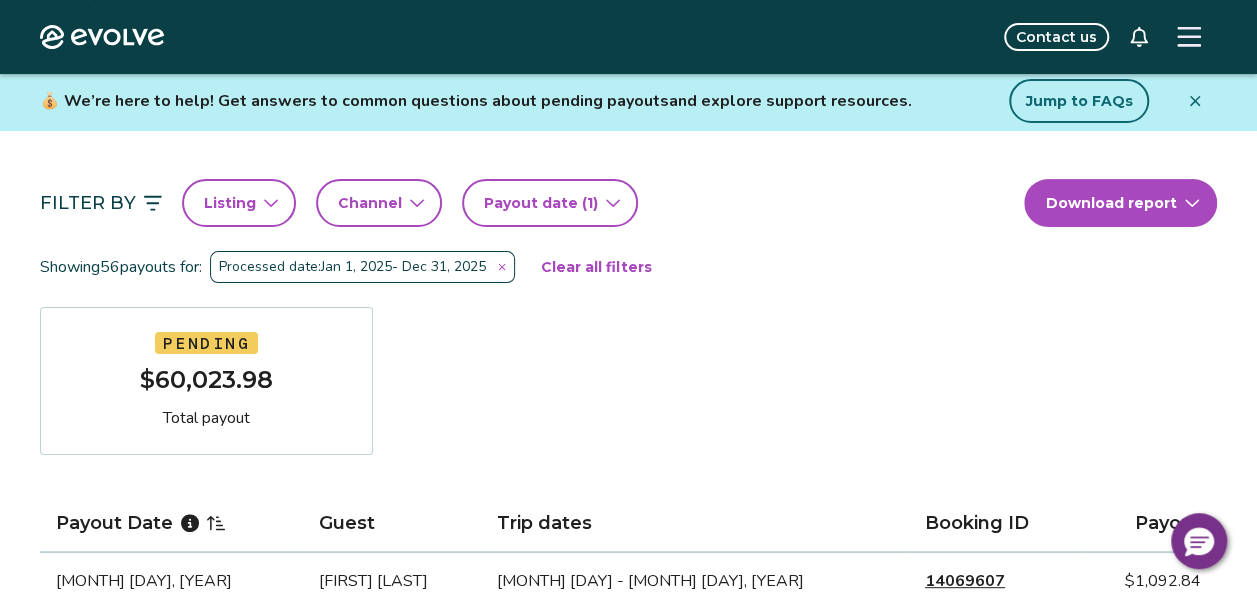 scroll, scrollTop: 112, scrollLeft: 0, axis: vertical 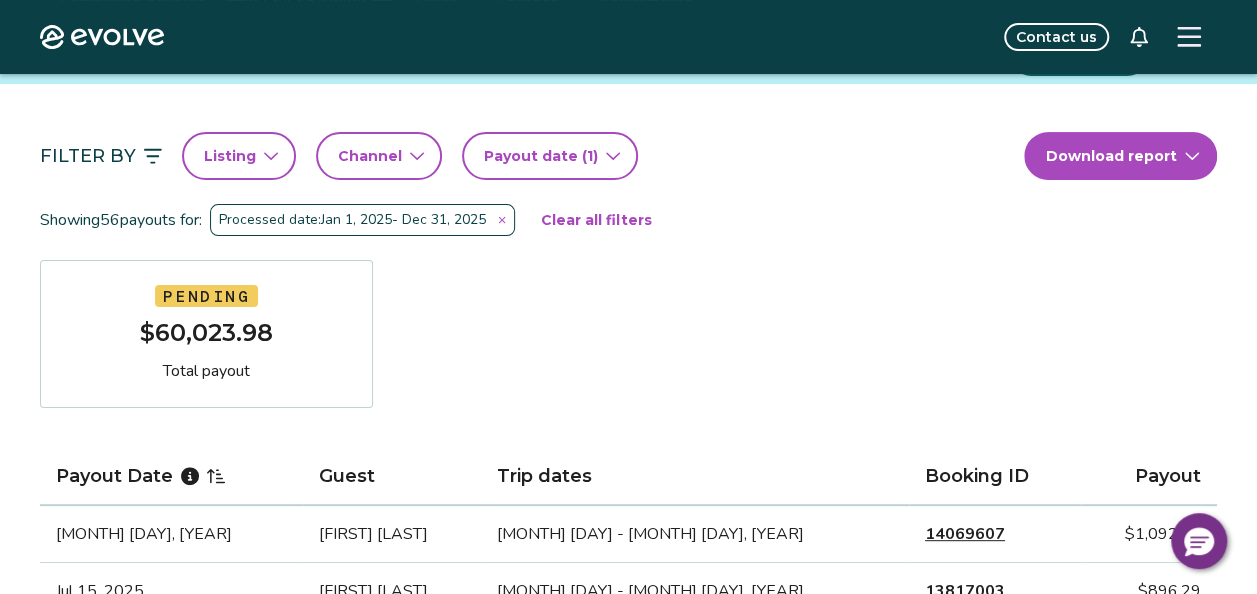 click on "Listing" at bounding box center (239, 156) 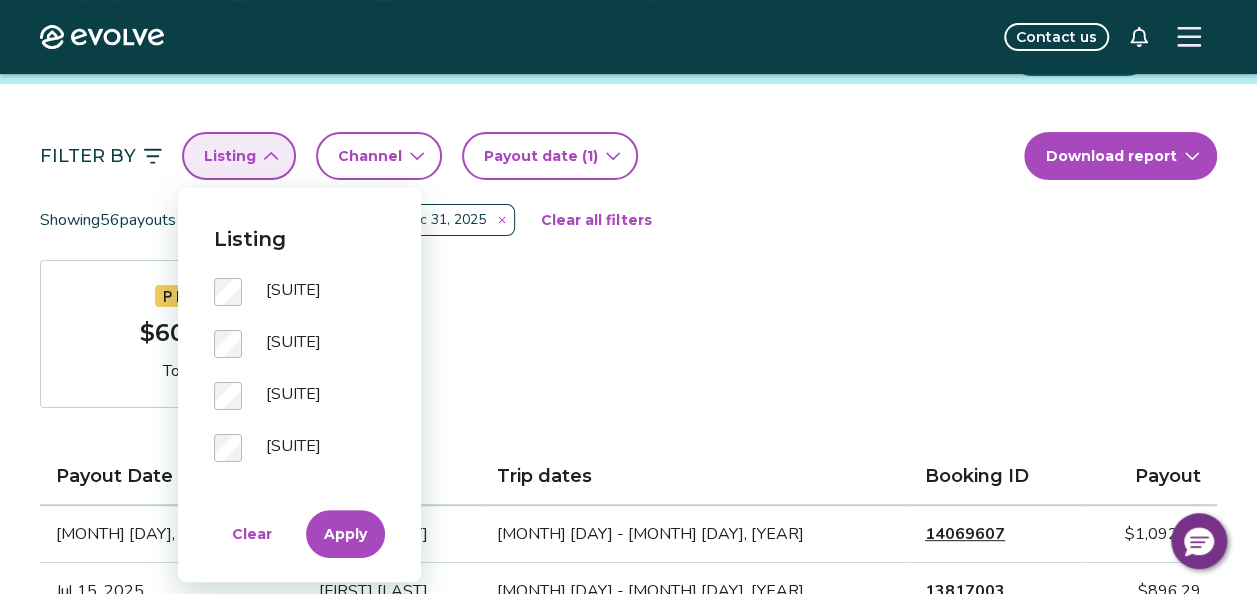 click on "Apply" at bounding box center [345, 534] 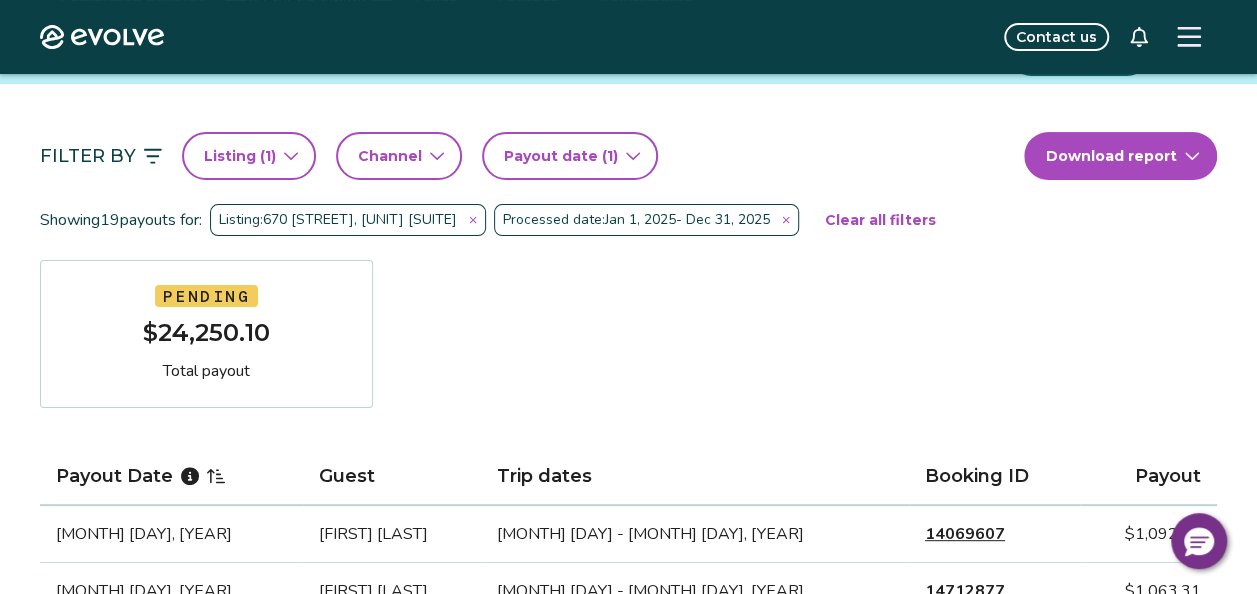 click on "Listing ( 1 )" at bounding box center (249, 156) 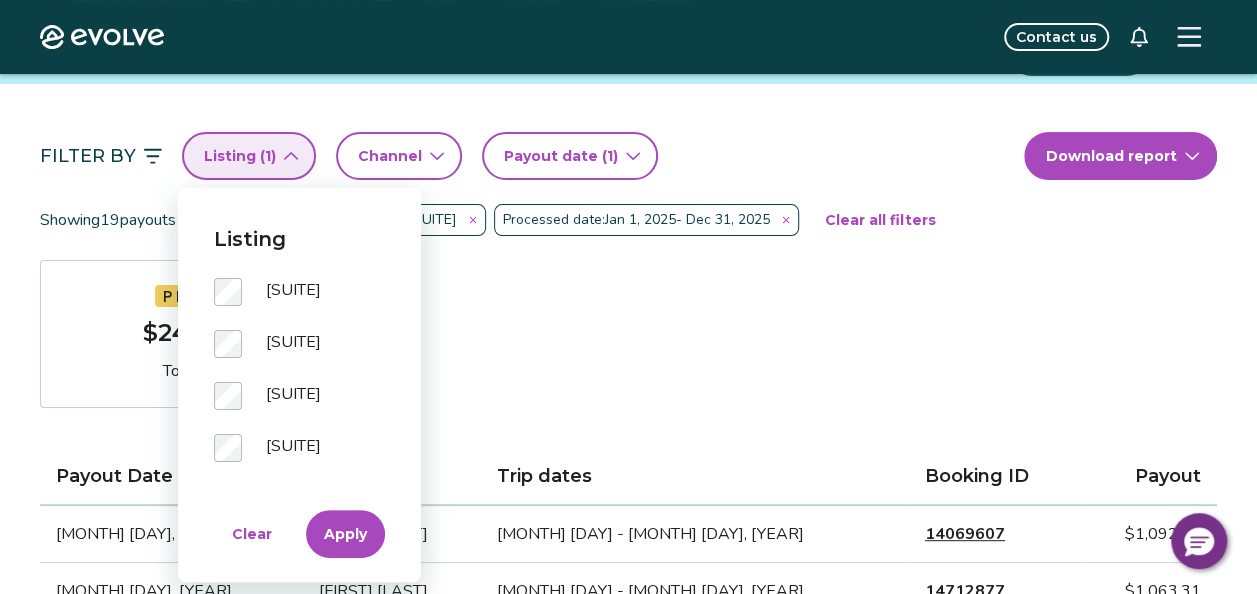 click on "Apply" at bounding box center (345, 534) 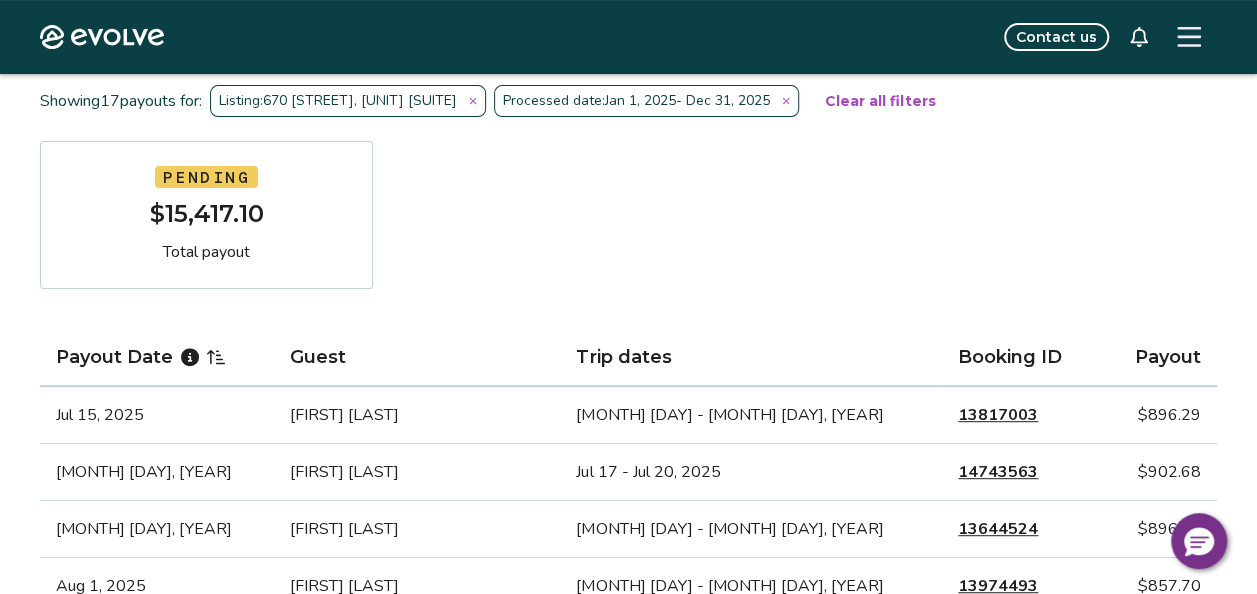 scroll, scrollTop: 278, scrollLeft: 0, axis: vertical 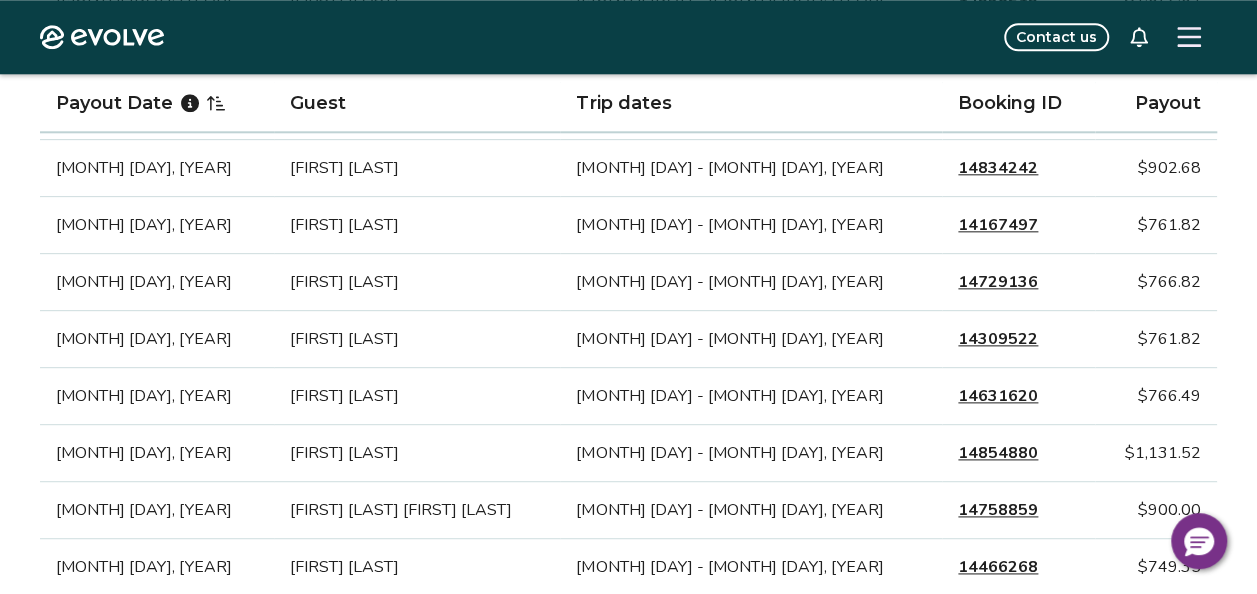 click on "Sep 23 - Sep 27, 2025" at bounding box center [751, 453] 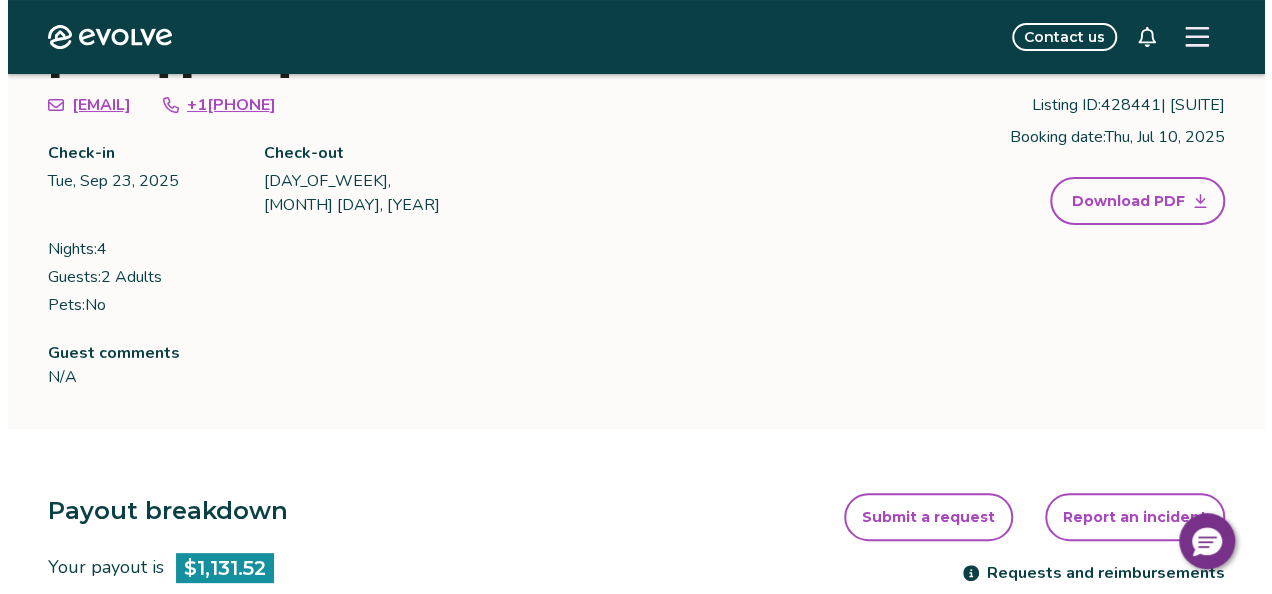 scroll, scrollTop: 150, scrollLeft: 0, axis: vertical 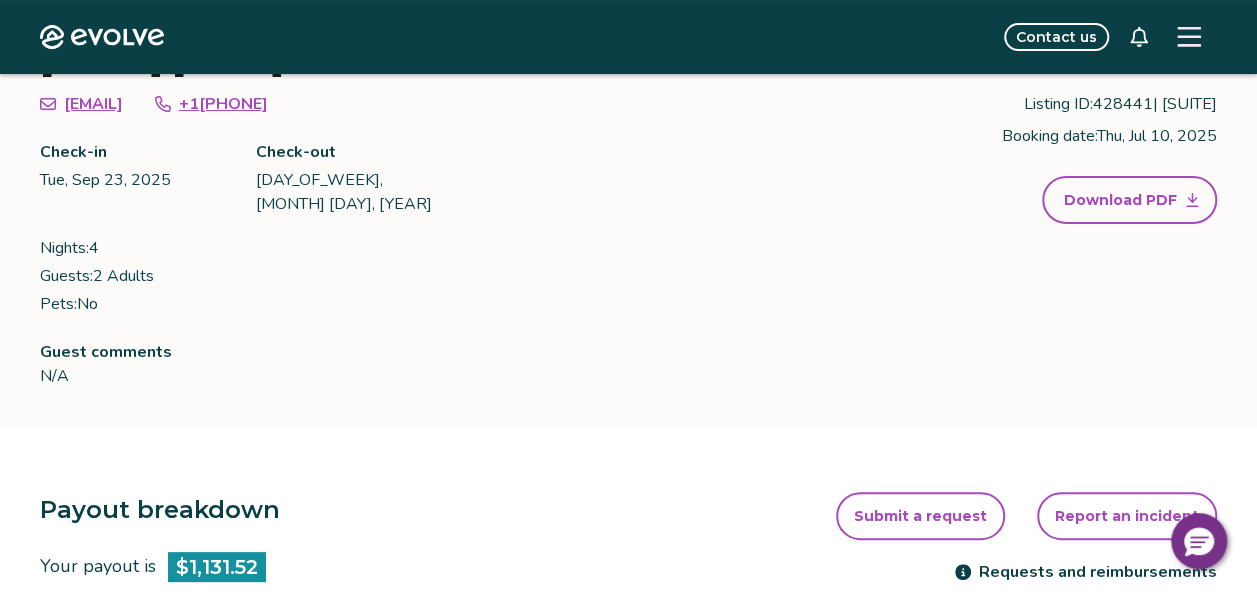 click at bounding box center [1189, 37] 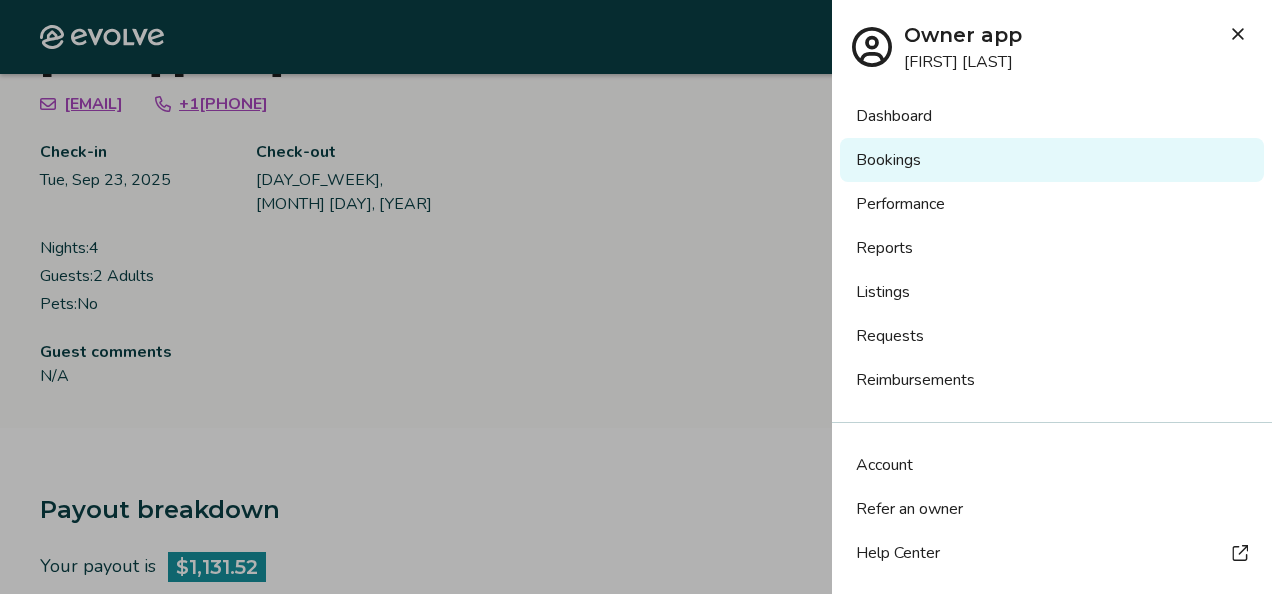 click on "Bookings" at bounding box center [1052, 160] 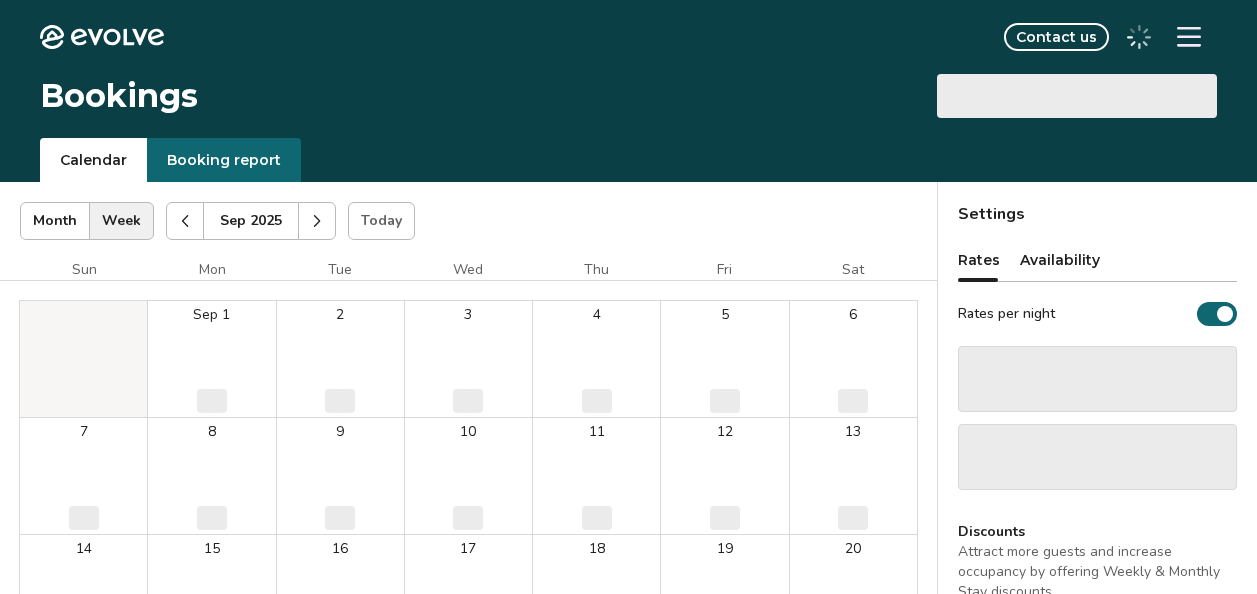 scroll, scrollTop: 0, scrollLeft: 0, axis: both 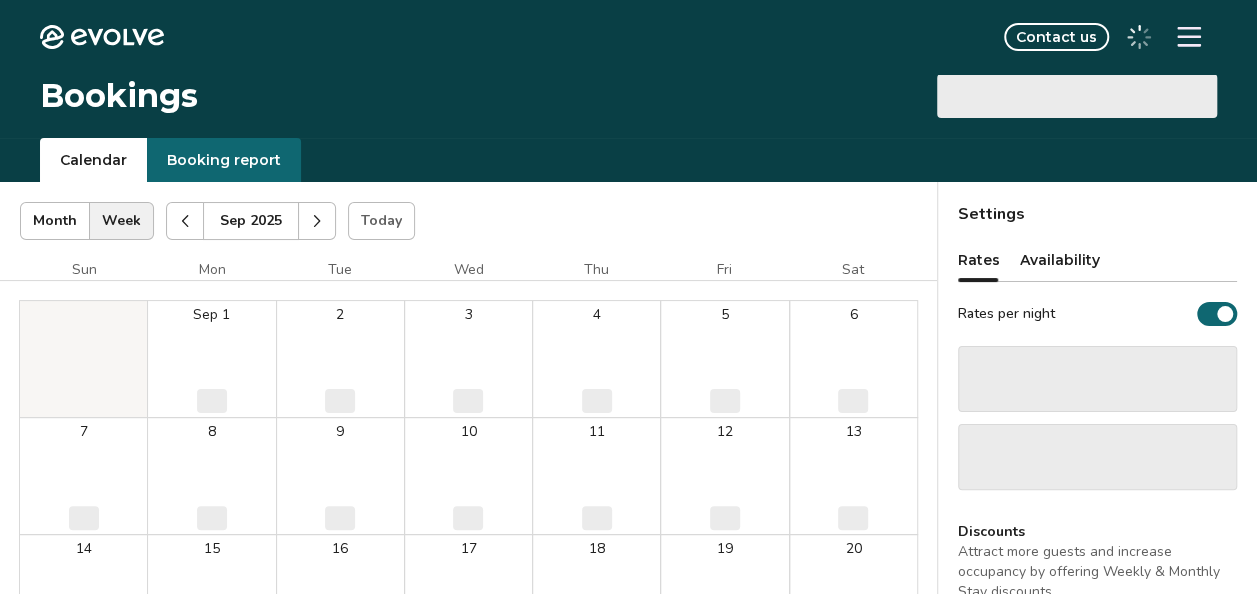 select on "**********" 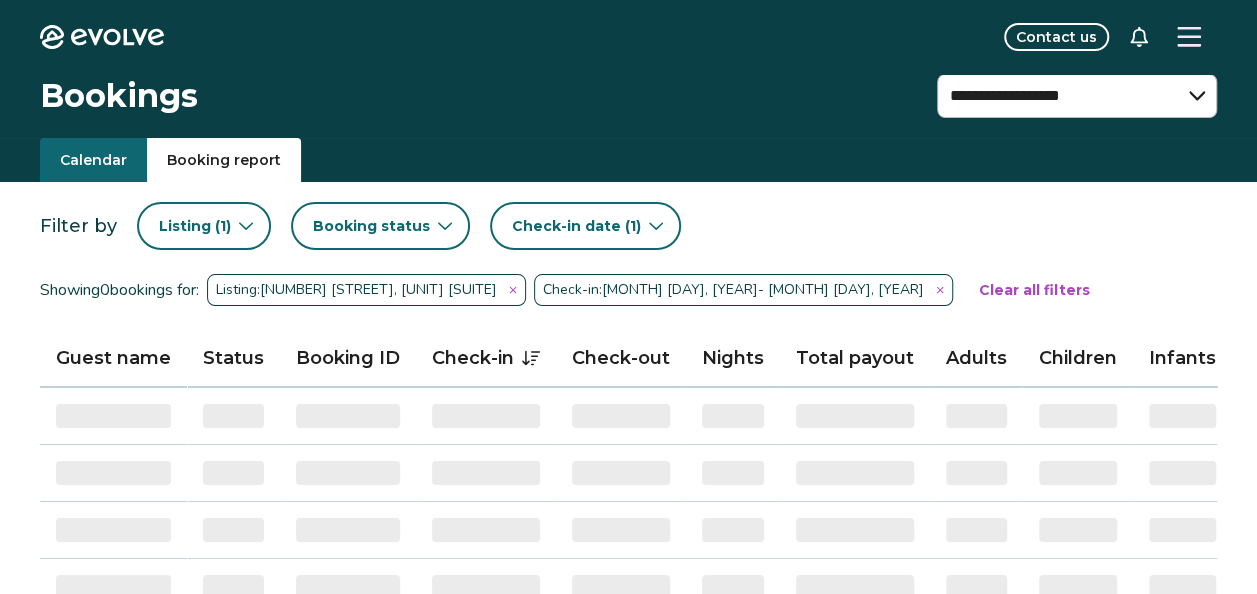 click on "Booking report" at bounding box center [224, 160] 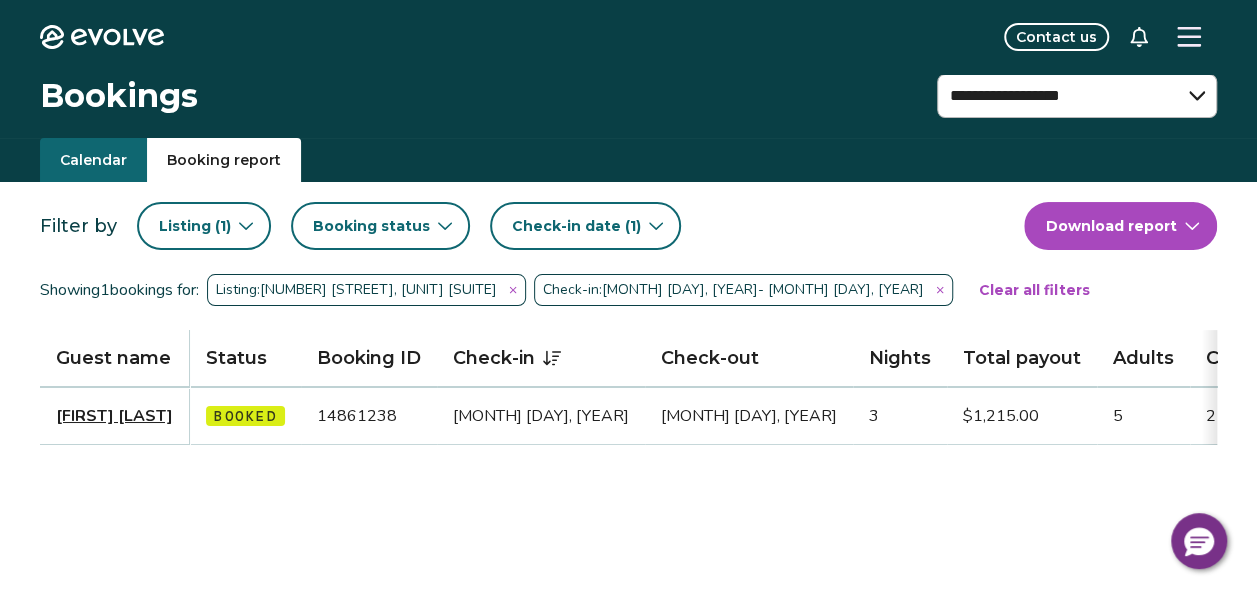 click on "Clear all filters" at bounding box center (1034, 290) 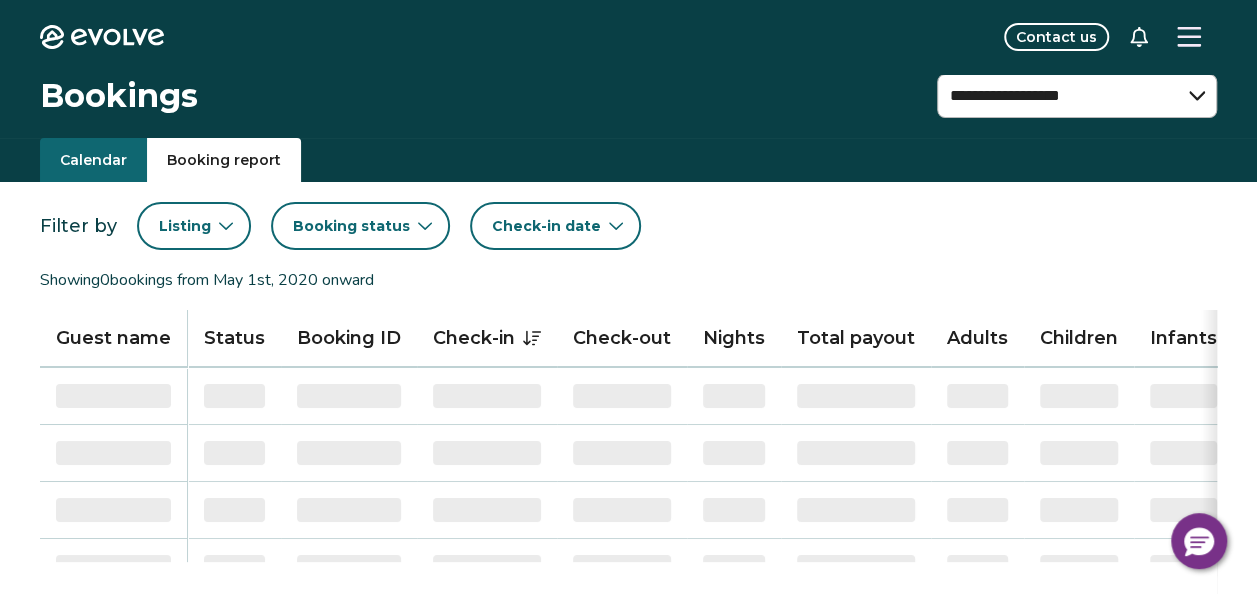 click on "Listing" at bounding box center (194, 226) 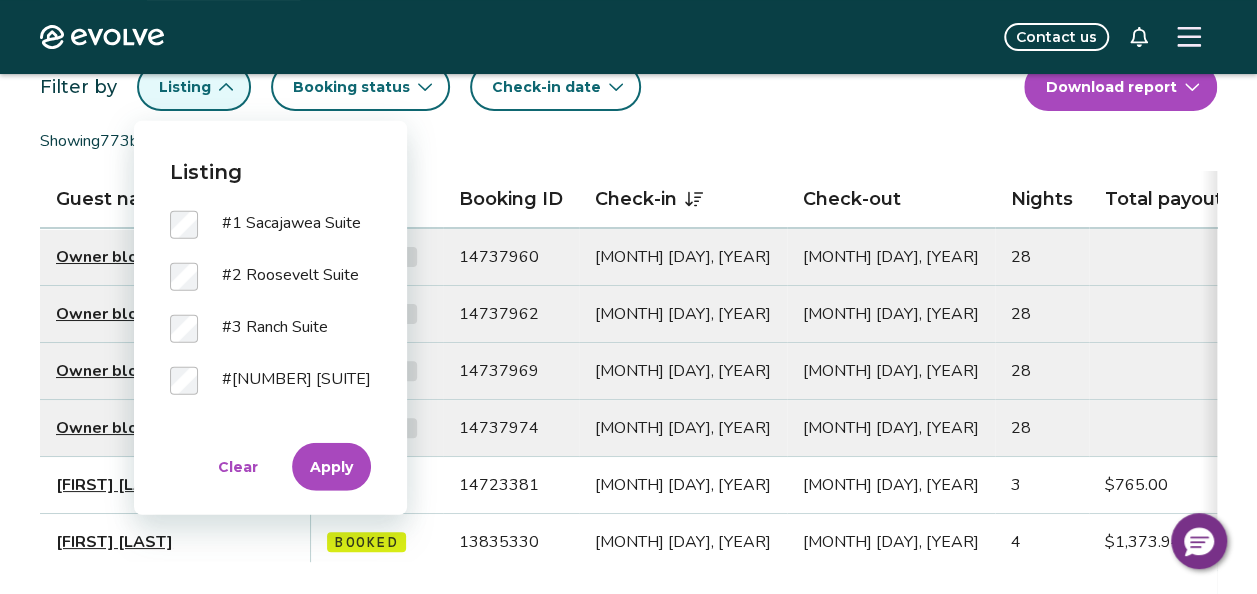scroll, scrollTop: 141, scrollLeft: 0, axis: vertical 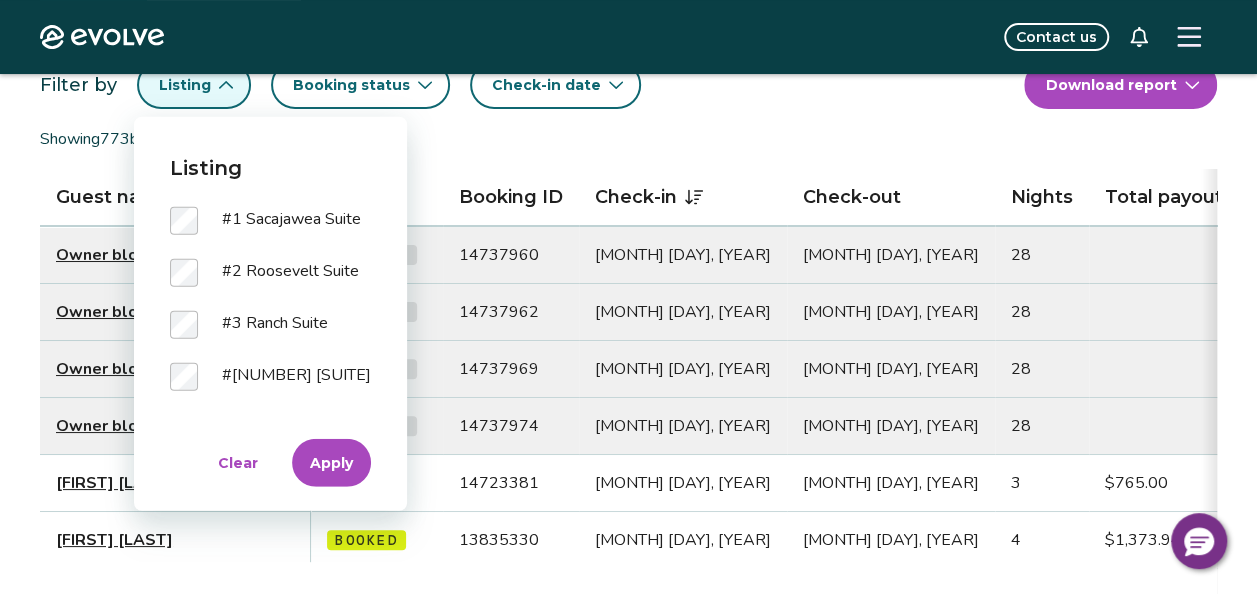 click on "Apply" at bounding box center [331, 463] 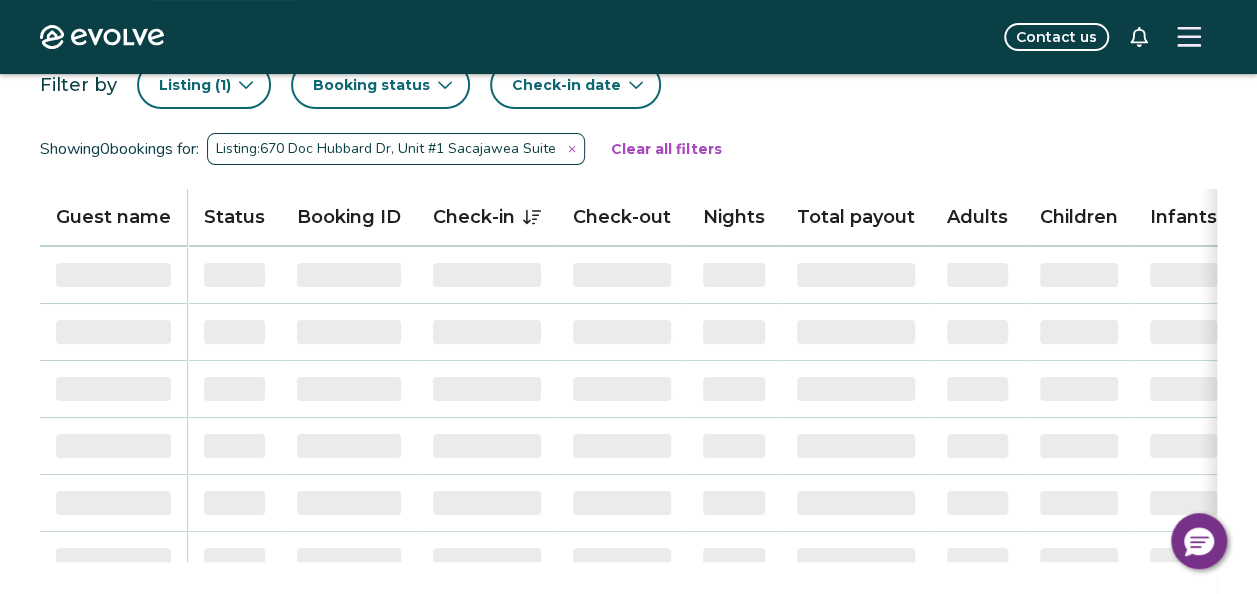 click on "Check-in date" at bounding box center [566, 85] 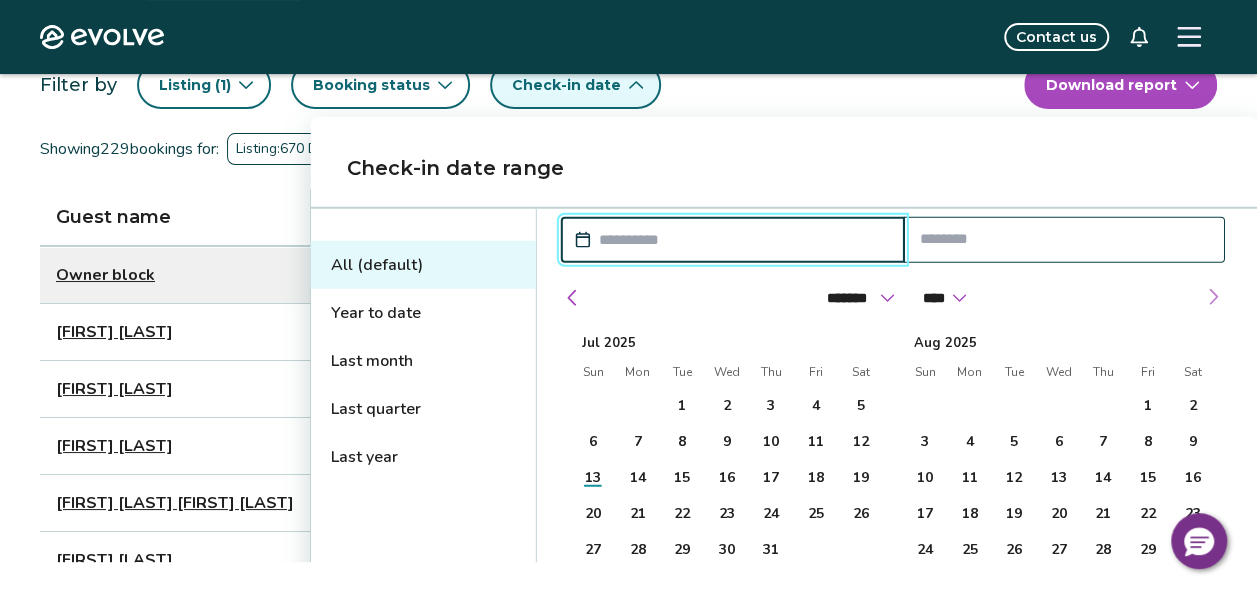 click at bounding box center [1213, 297] 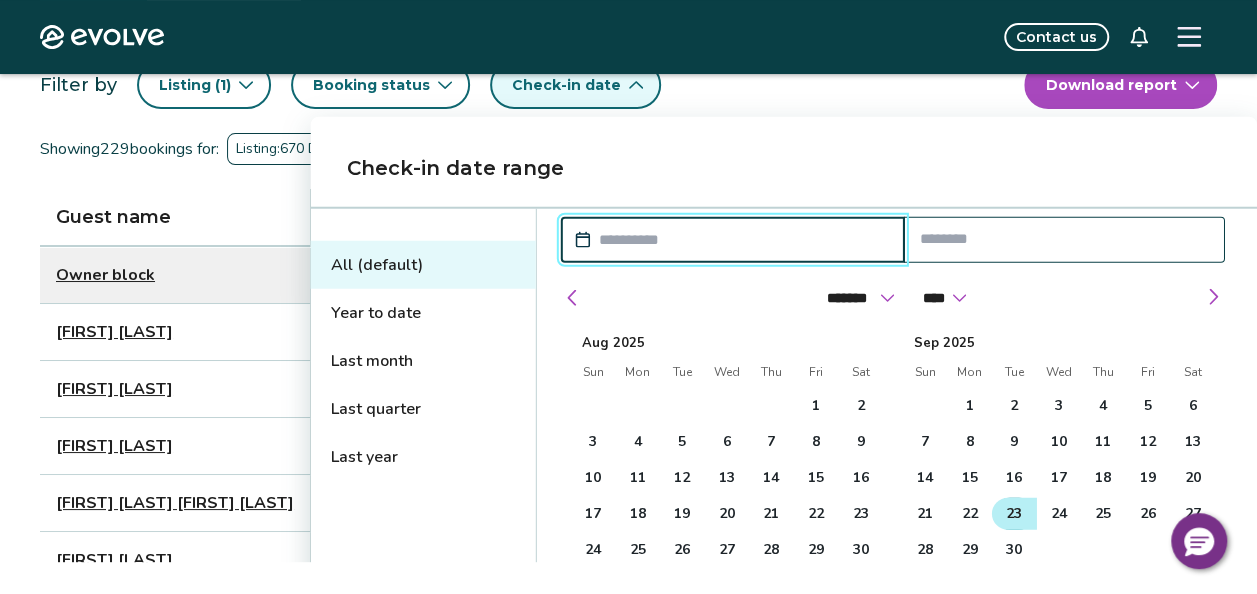 click on "23" at bounding box center (1014, 514) 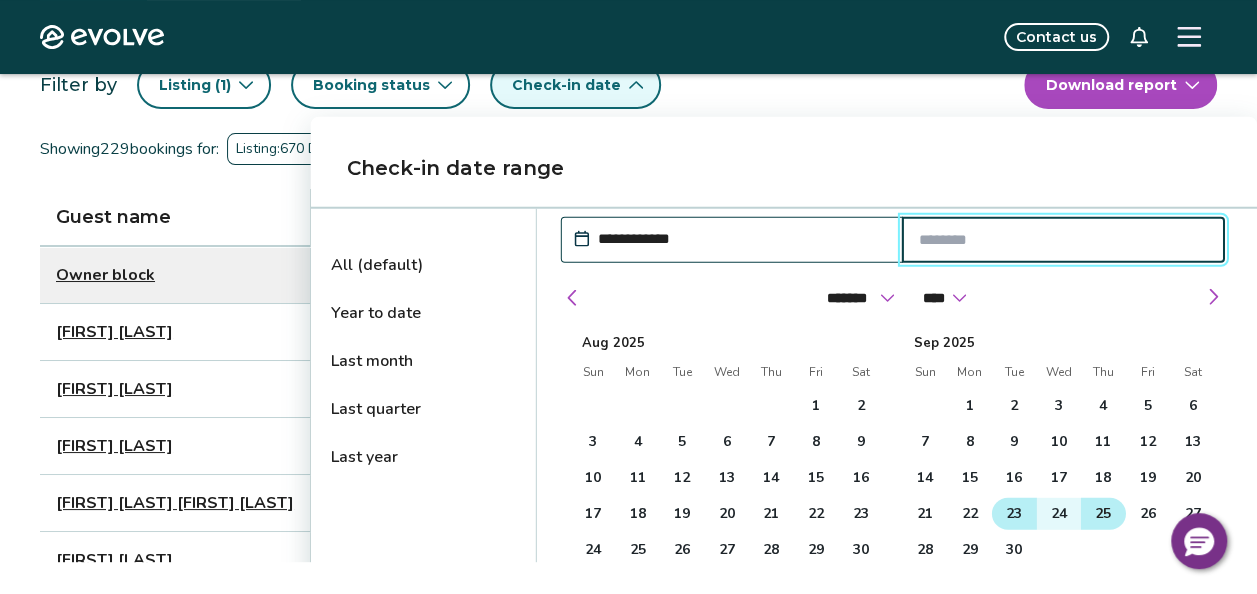 click on "25" at bounding box center [1103, 514] 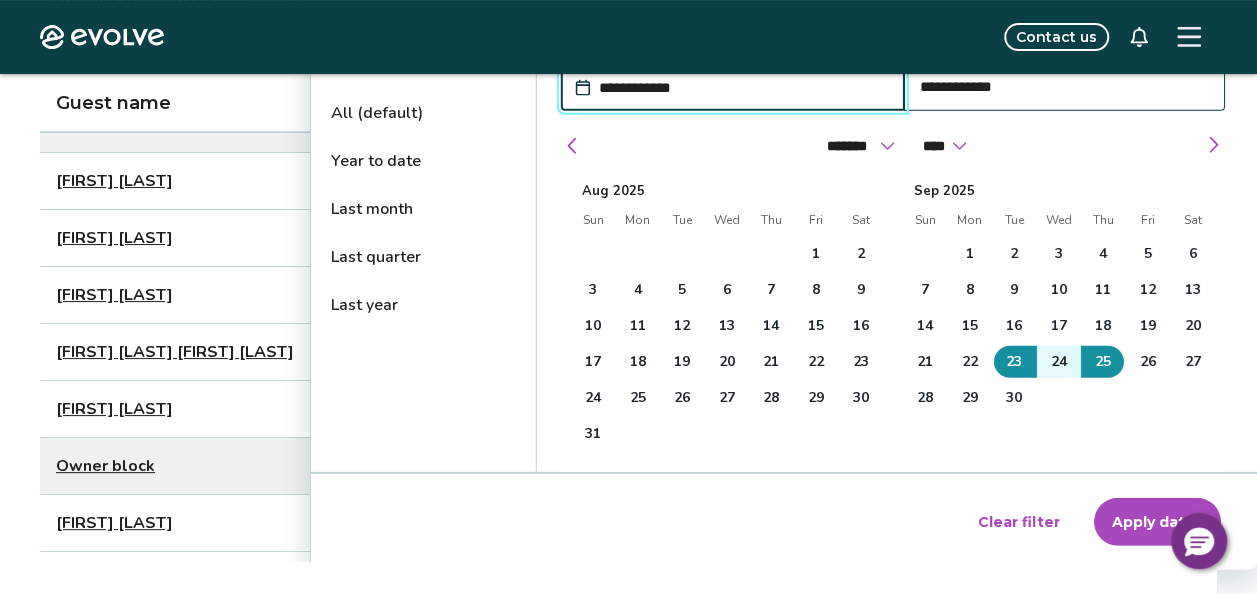 scroll, scrollTop: 293, scrollLeft: 0, axis: vertical 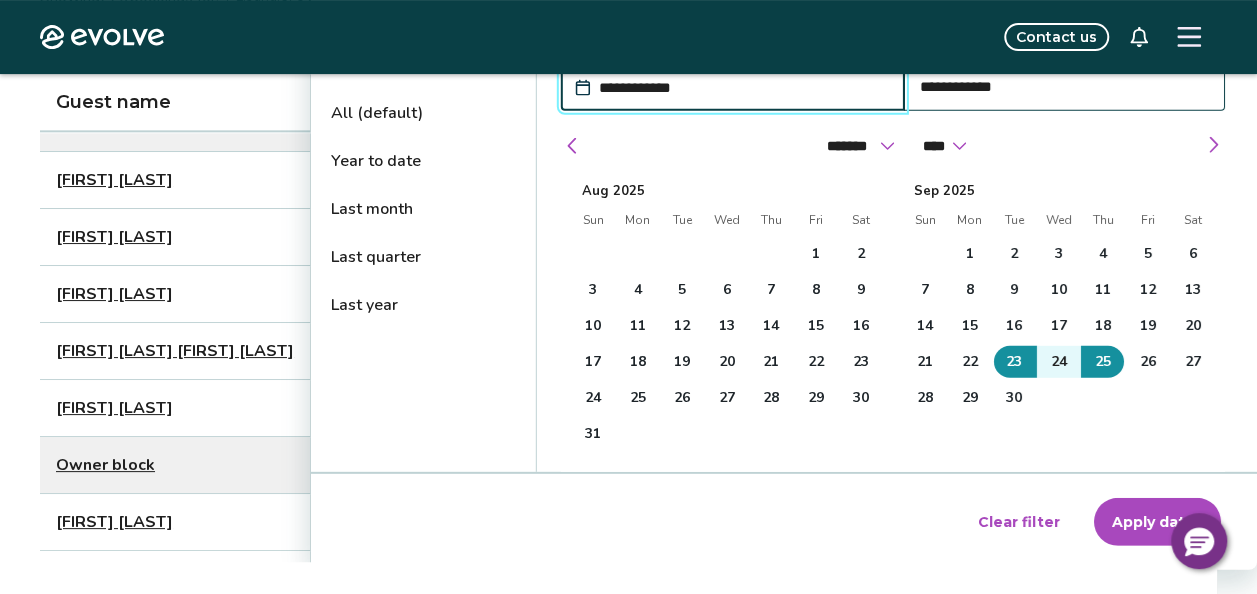 click on "Apply dates" at bounding box center [1157, 522] 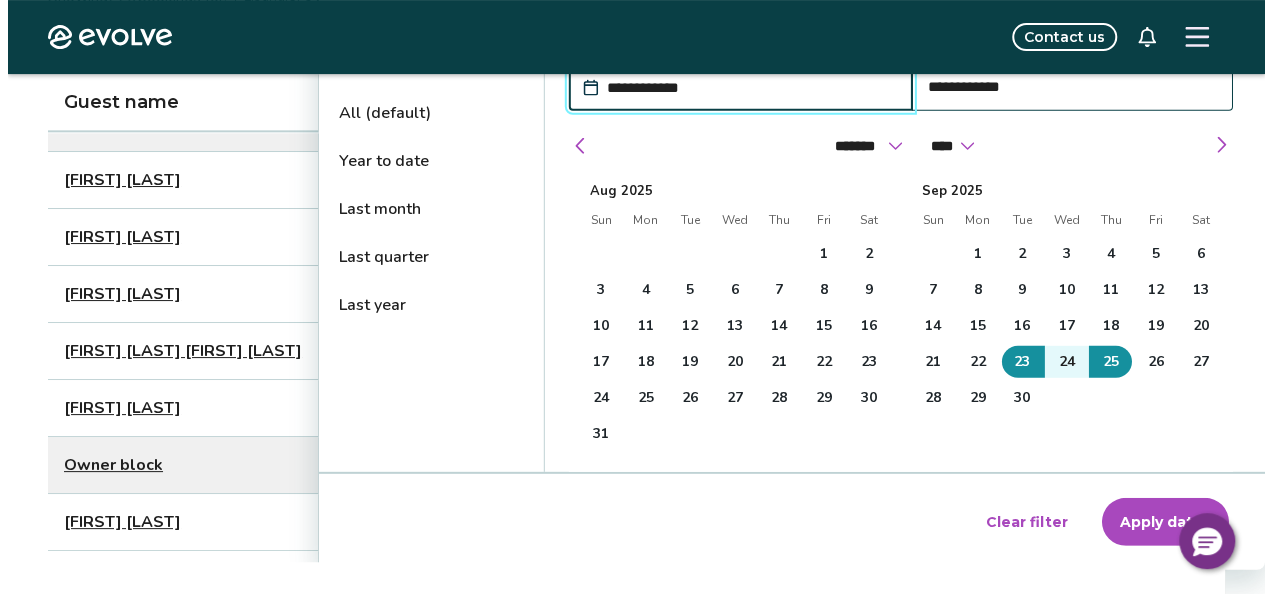 scroll, scrollTop: 0, scrollLeft: 0, axis: both 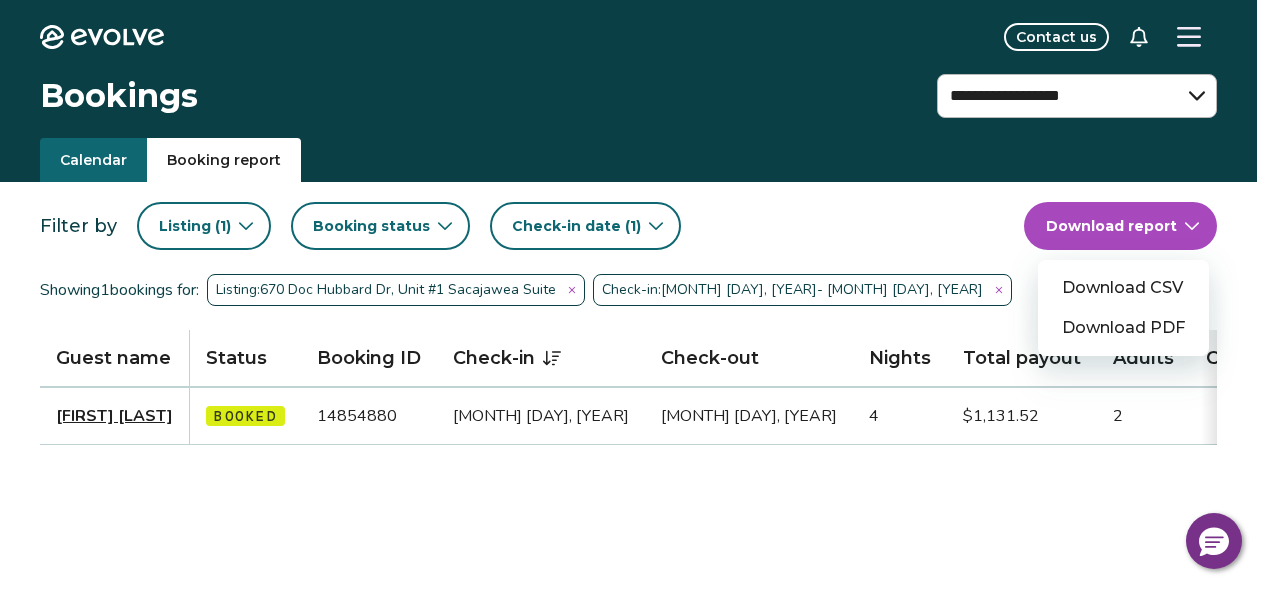 click on "**********" at bounding box center [636, 517] 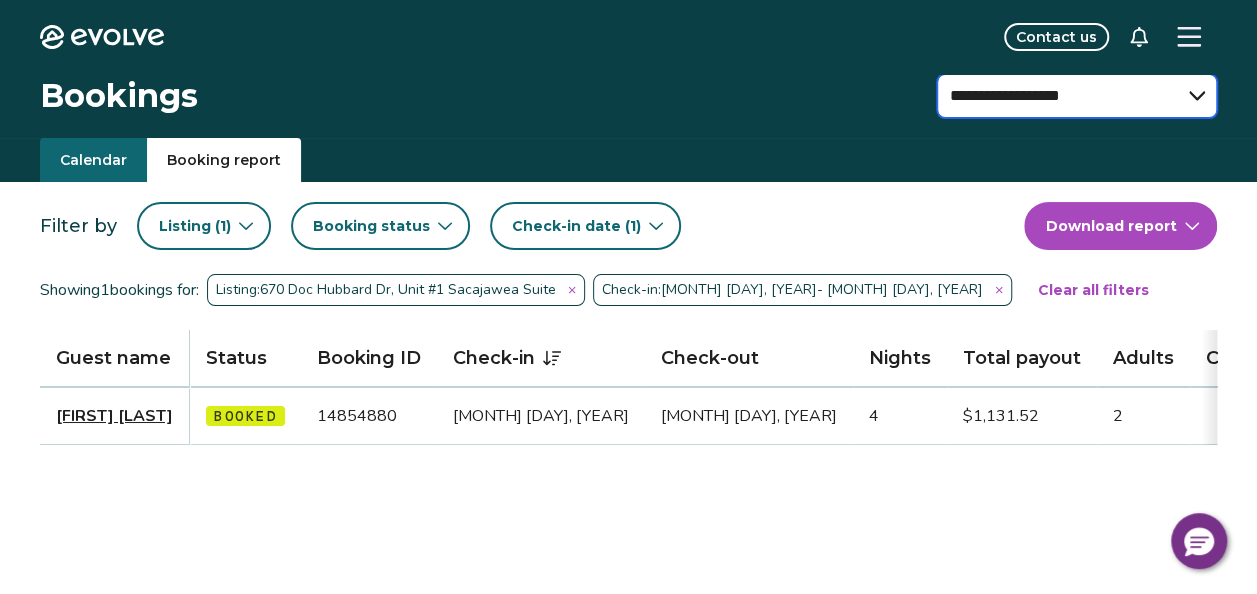 click on "**********" at bounding box center (1077, 96) 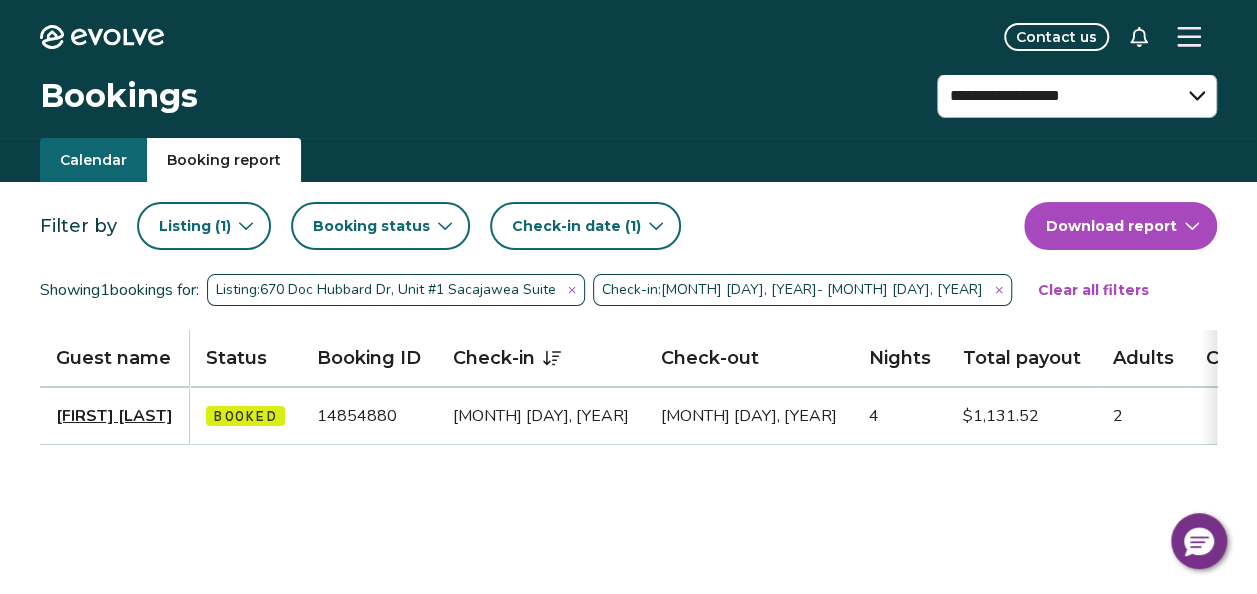 click 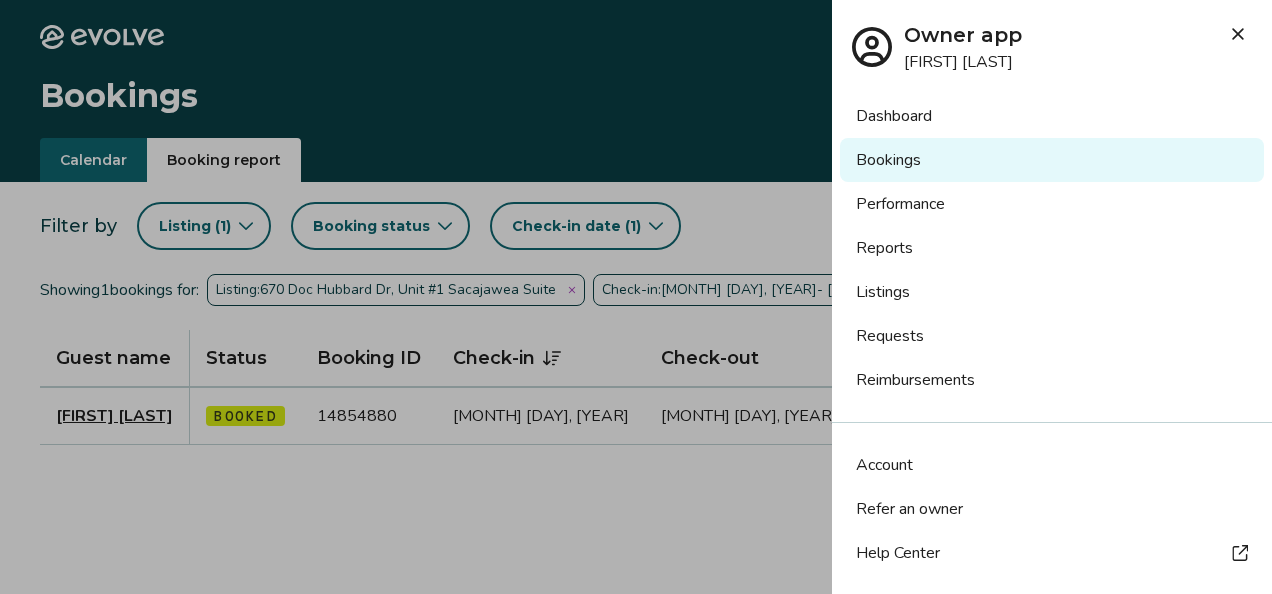 click on "Reports" at bounding box center [1052, 248] 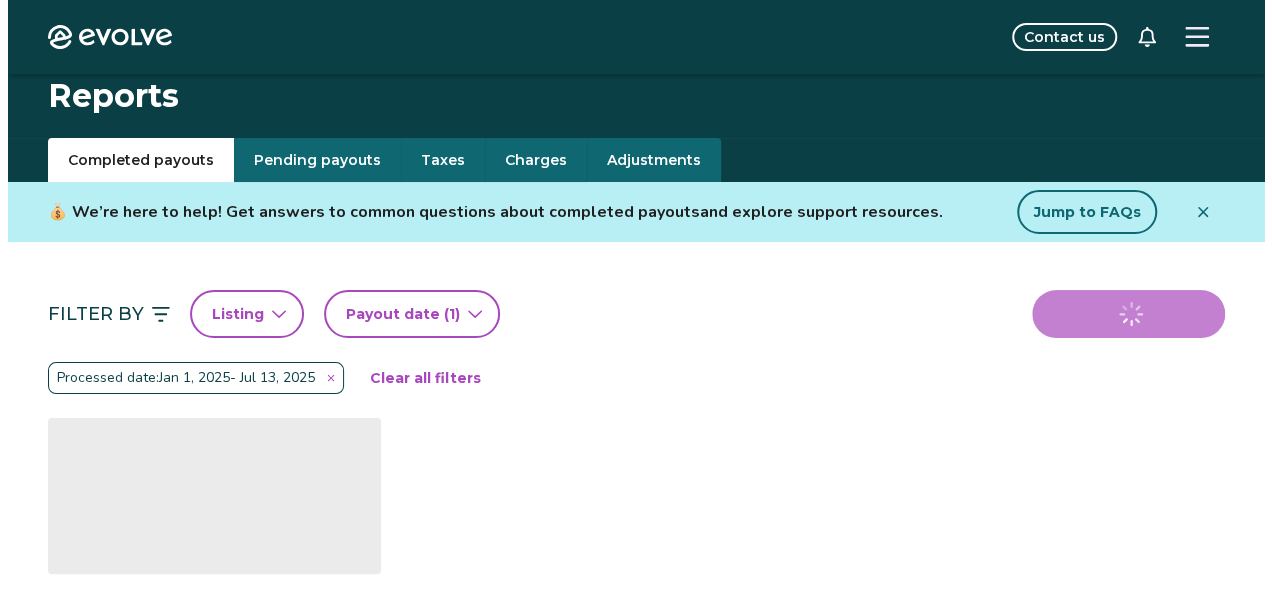 scroll, scrollTop: 26, scrollLeft: 0, axis: vertical 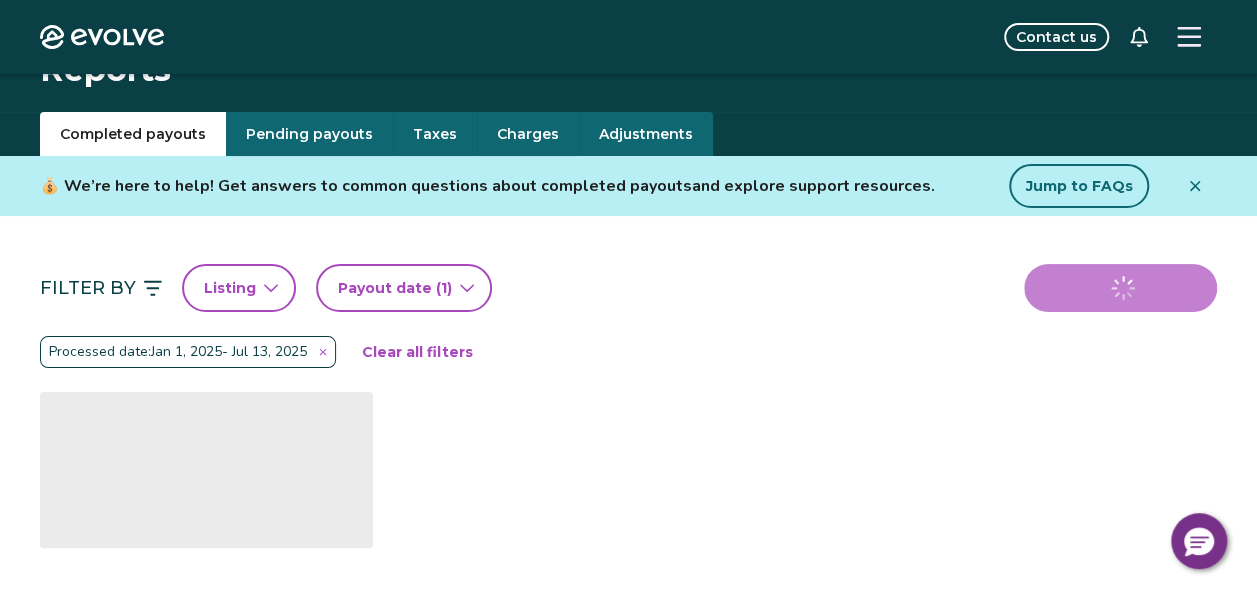 click on "Processed date:  [MONTH] [DAY], [YEAR]  -   [MONTH] [DAY], [YEAR] Clear all filters" at bounding box center [628, 352] 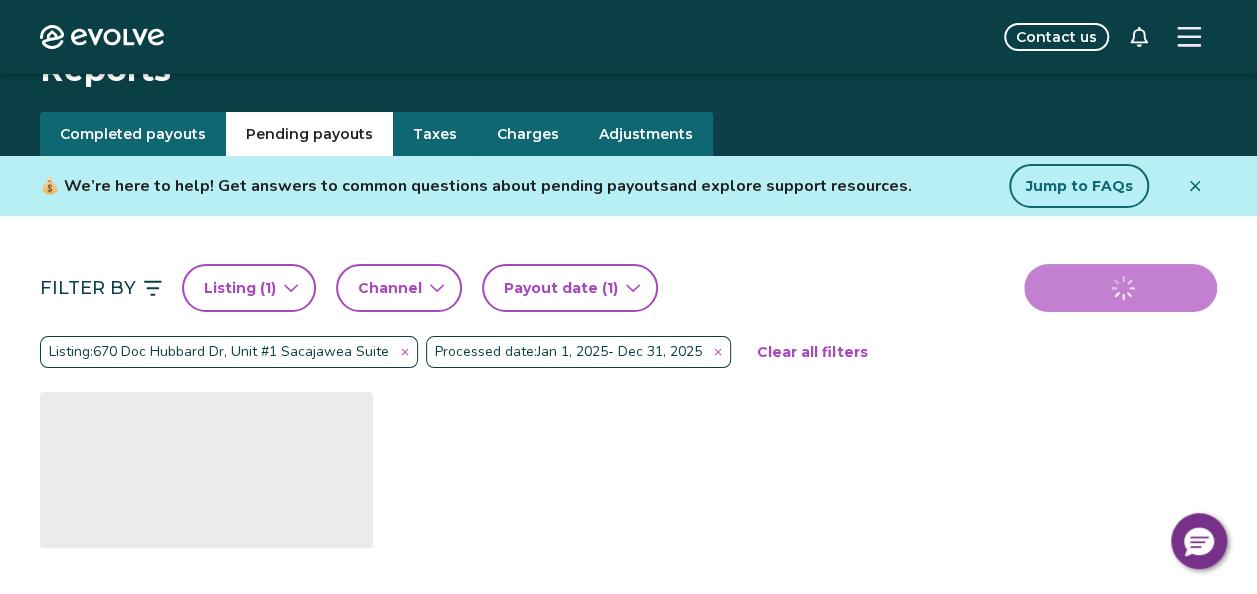 click on "Pending payouts" at bounding box center [309, 134] 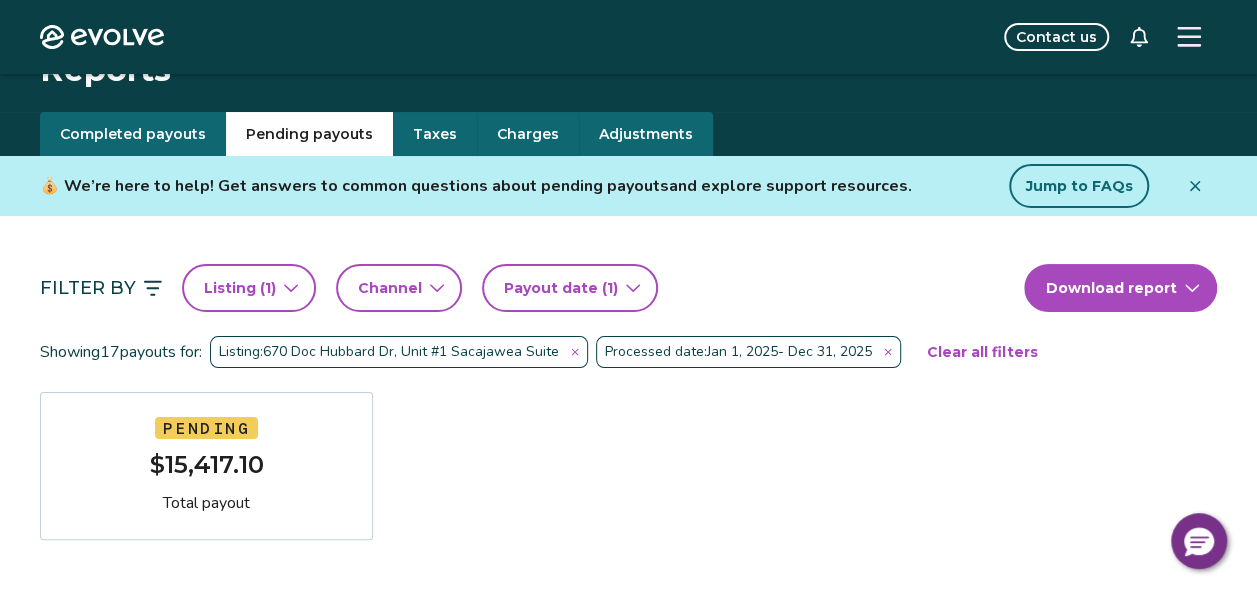 click 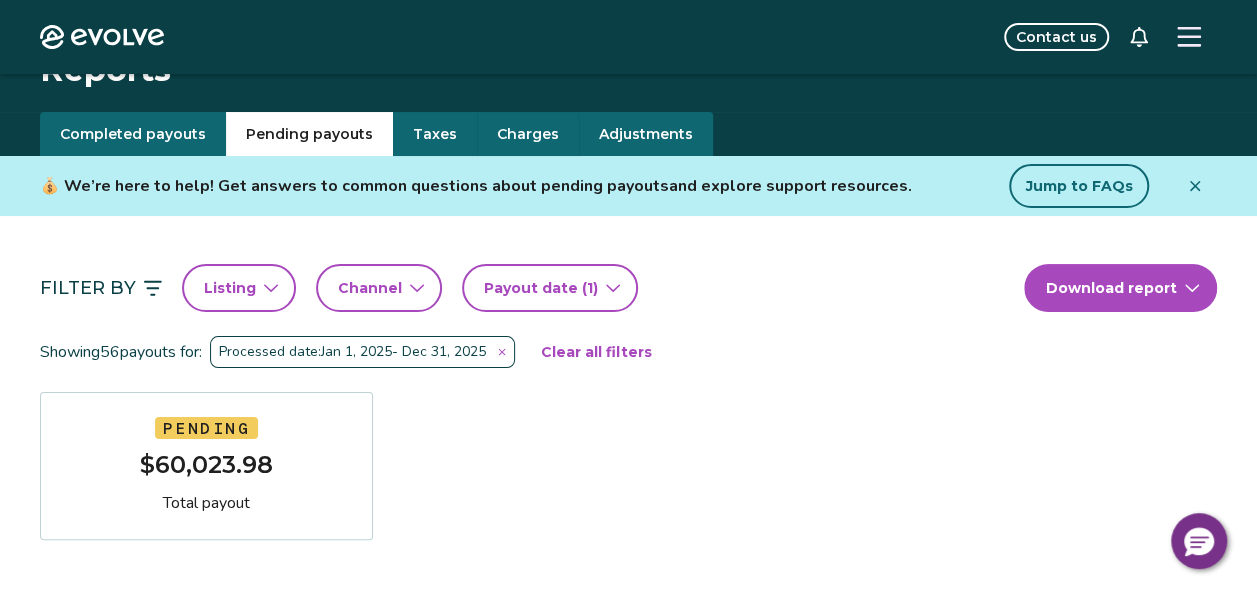 click 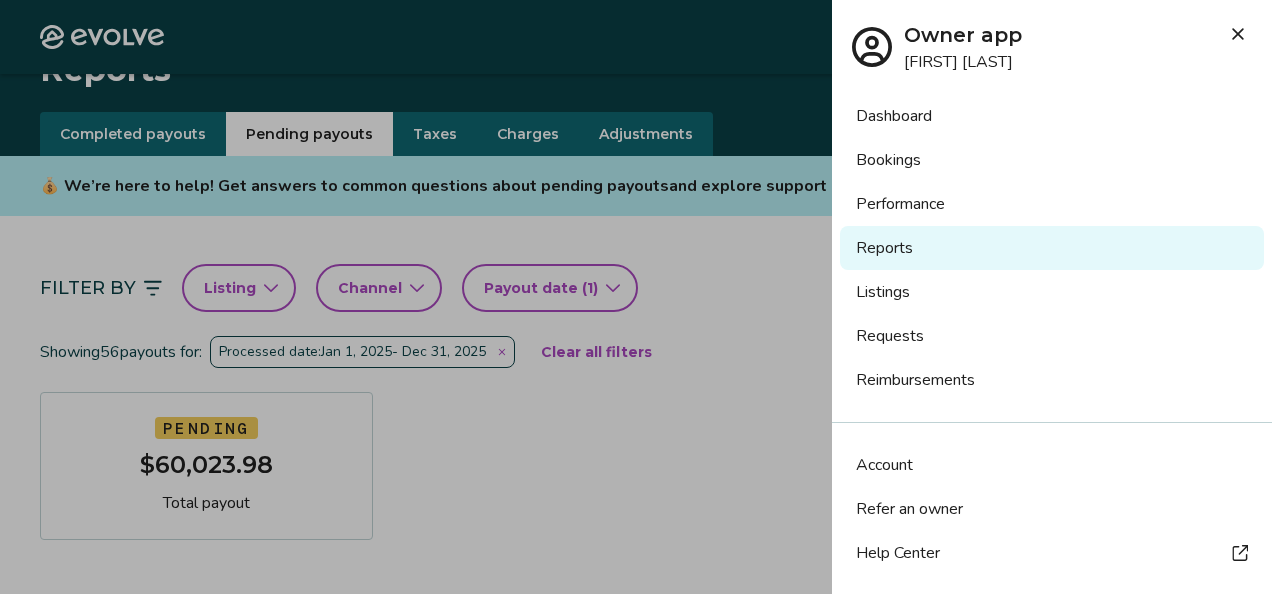 scroll, scrollTop: 85, scrollLeft: 0, axis: vertical 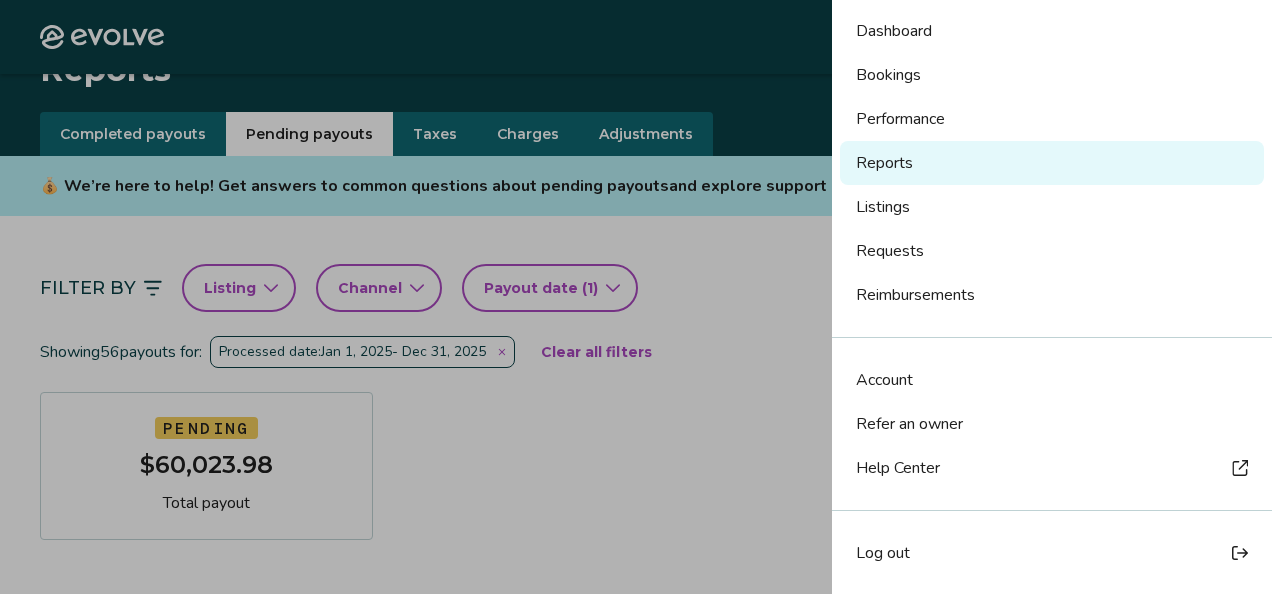 click on "Log out" at bounding box center (1052, 553) 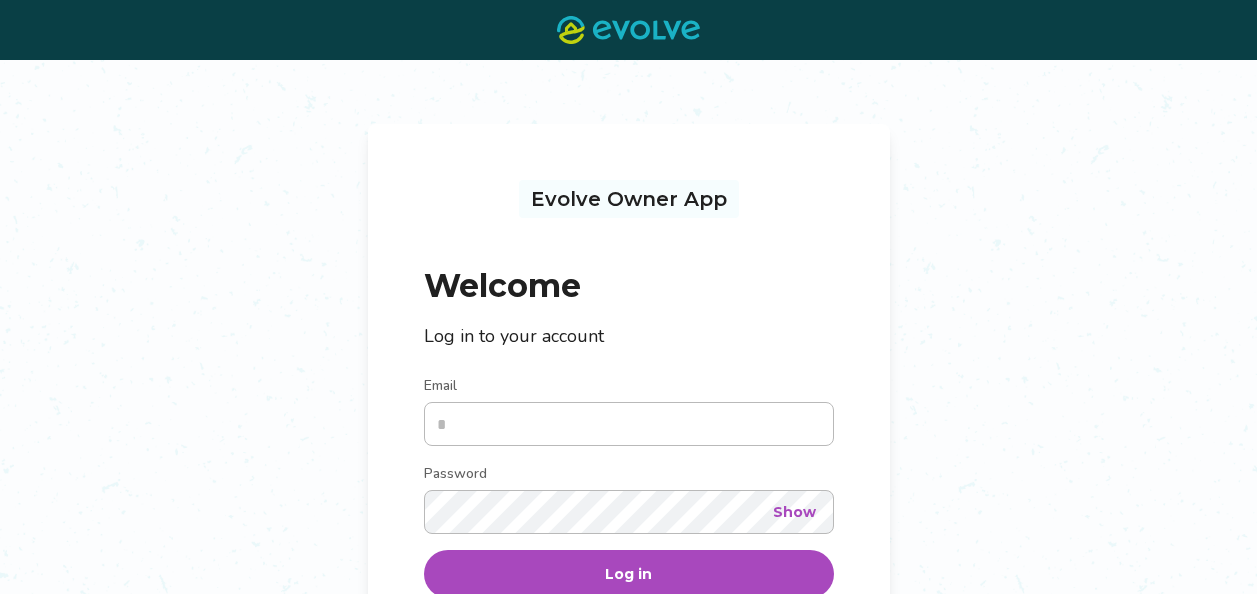 scroll, scrollTop: 0, scrollLeft: 0, axis: both 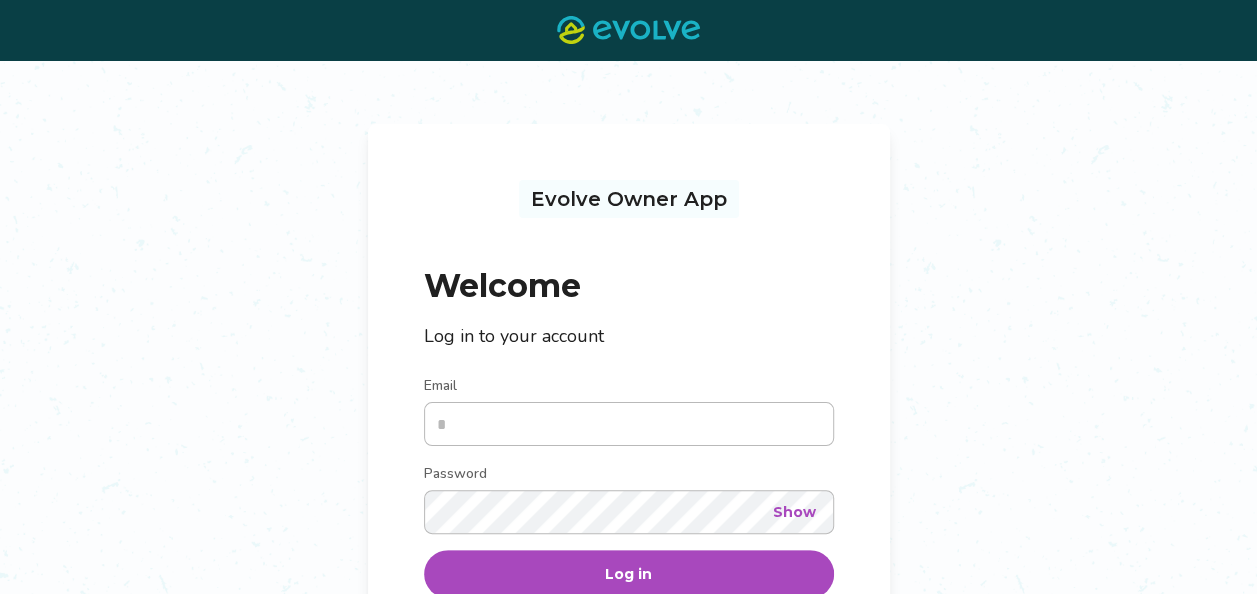 click on "Email" at bounding box center (629, 424) 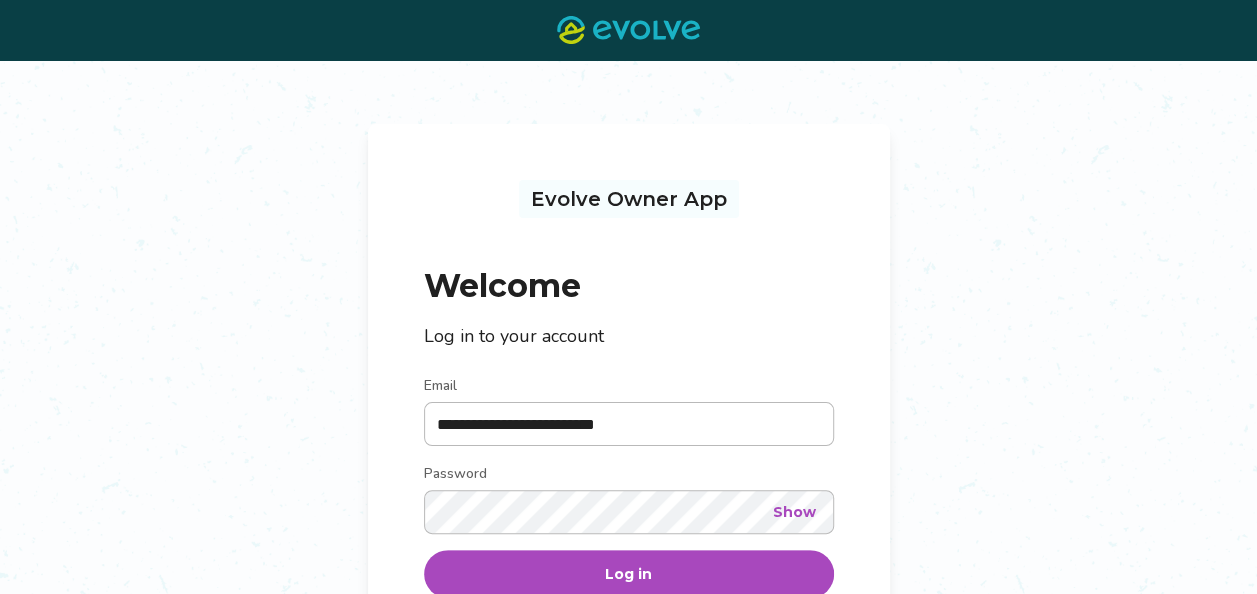 click on "**********" at bounding box center (629, 518) 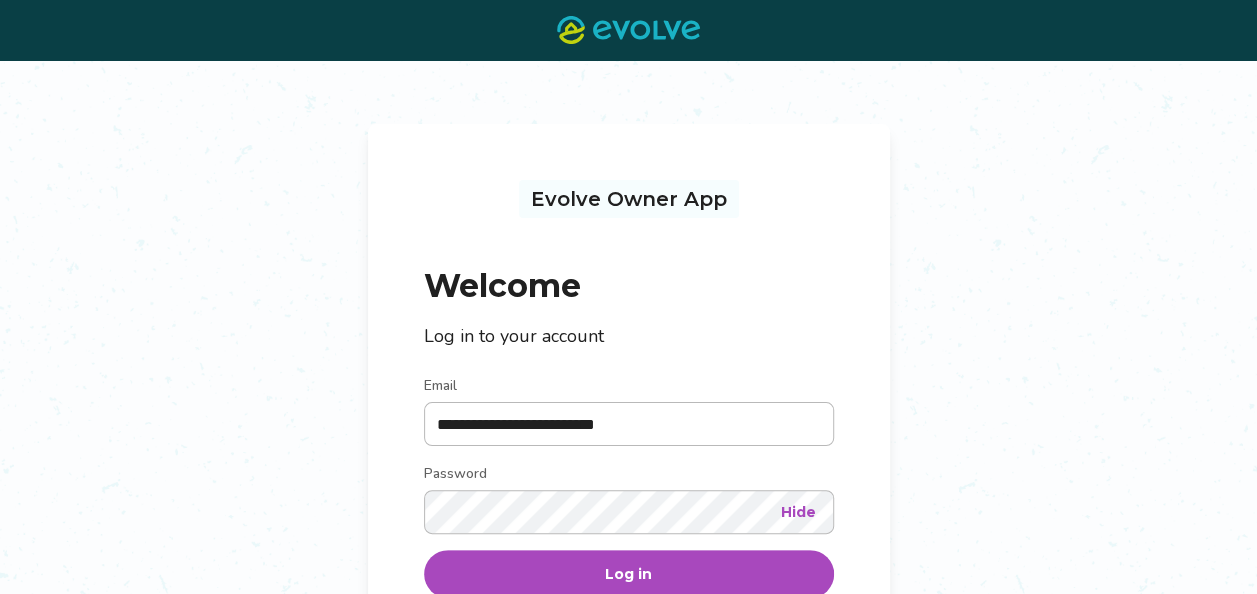 click on "Log in" at bounding box center (629, 574) 